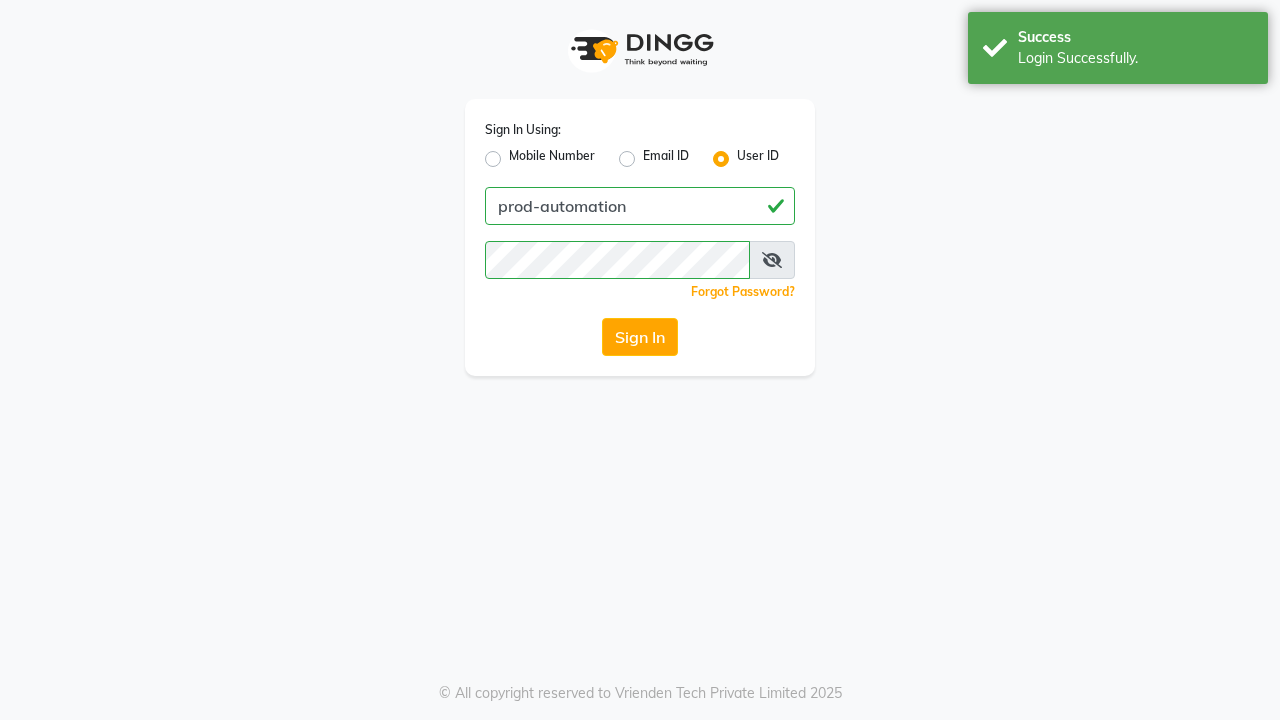 scroll, scrollTop: 0, scrollLeft: 0, axis: both 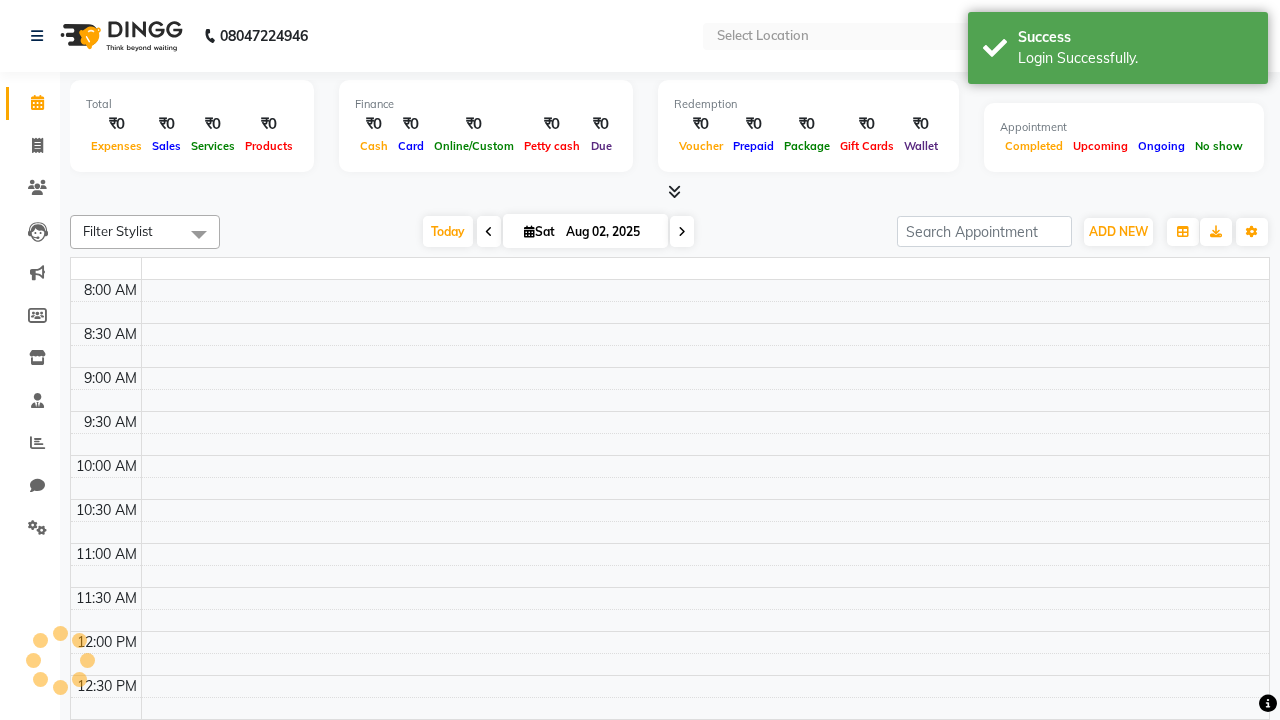 select on "en" 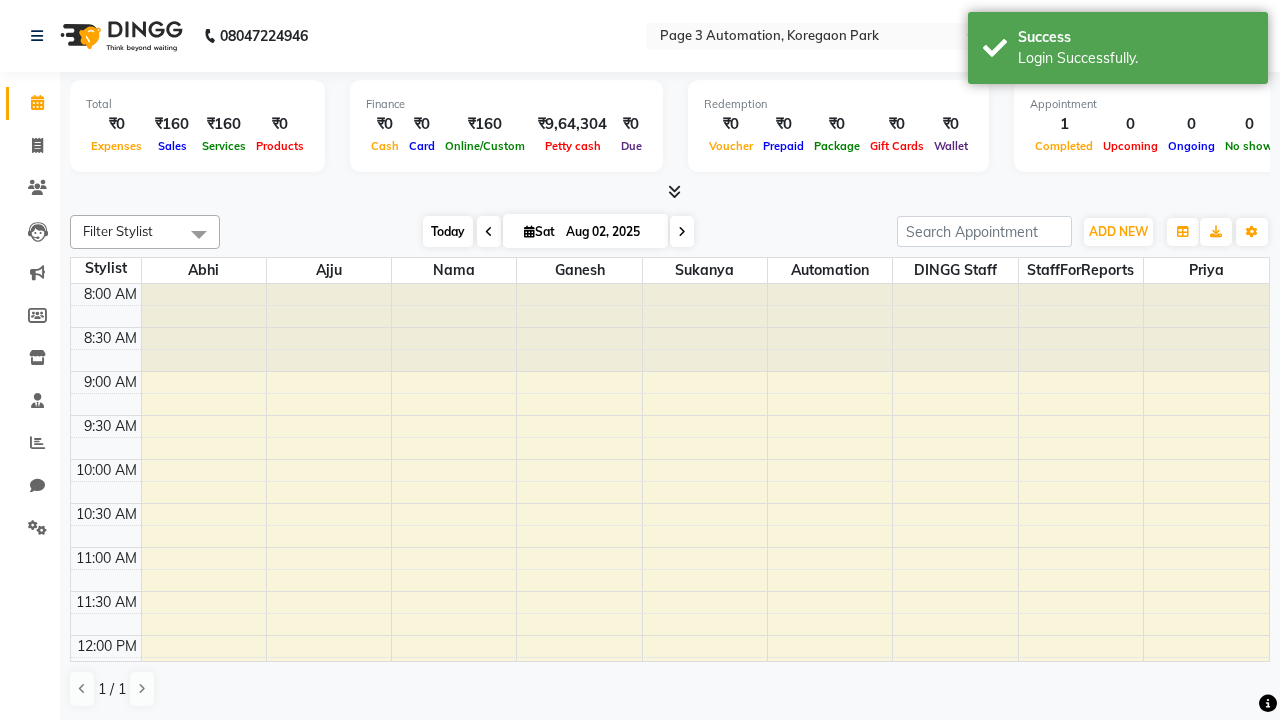 click on "Today" at bounding box center (448, 231) 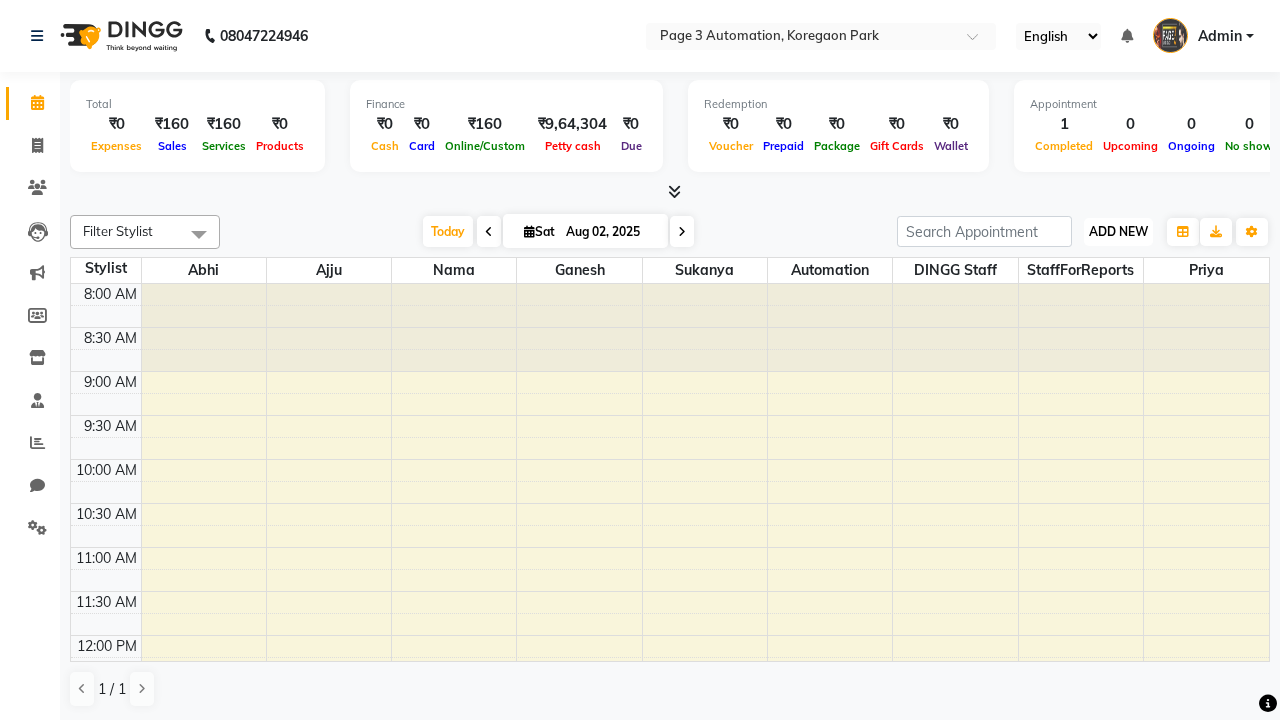 click on "ADD NEW" at bounding box center [1118, 231] 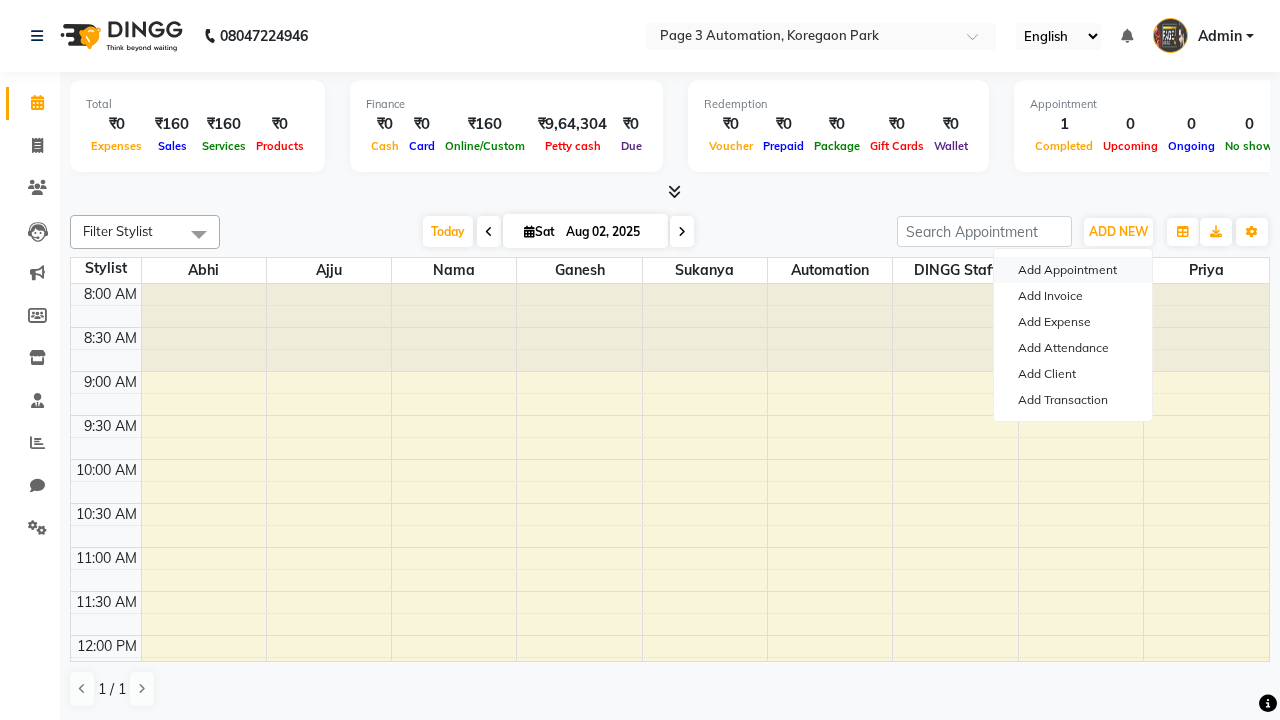 click on "Add Appointment" at bounding box center (1073, 270) 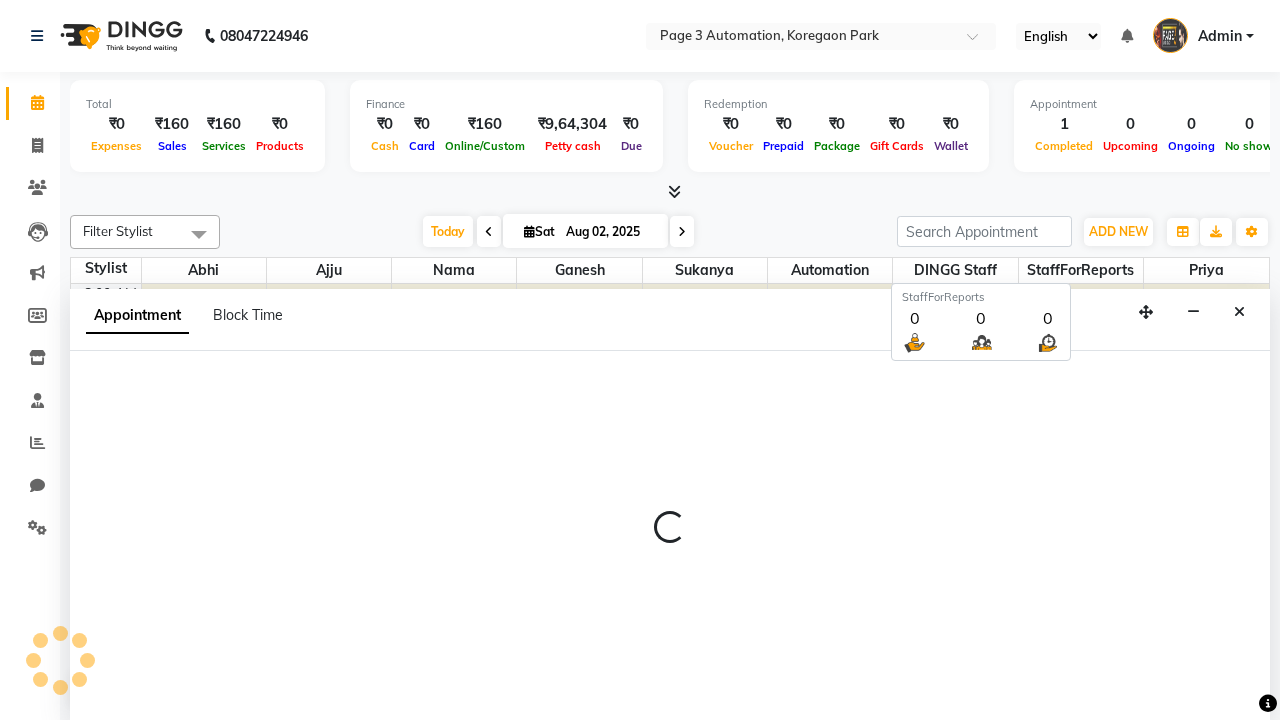select on "tentative" 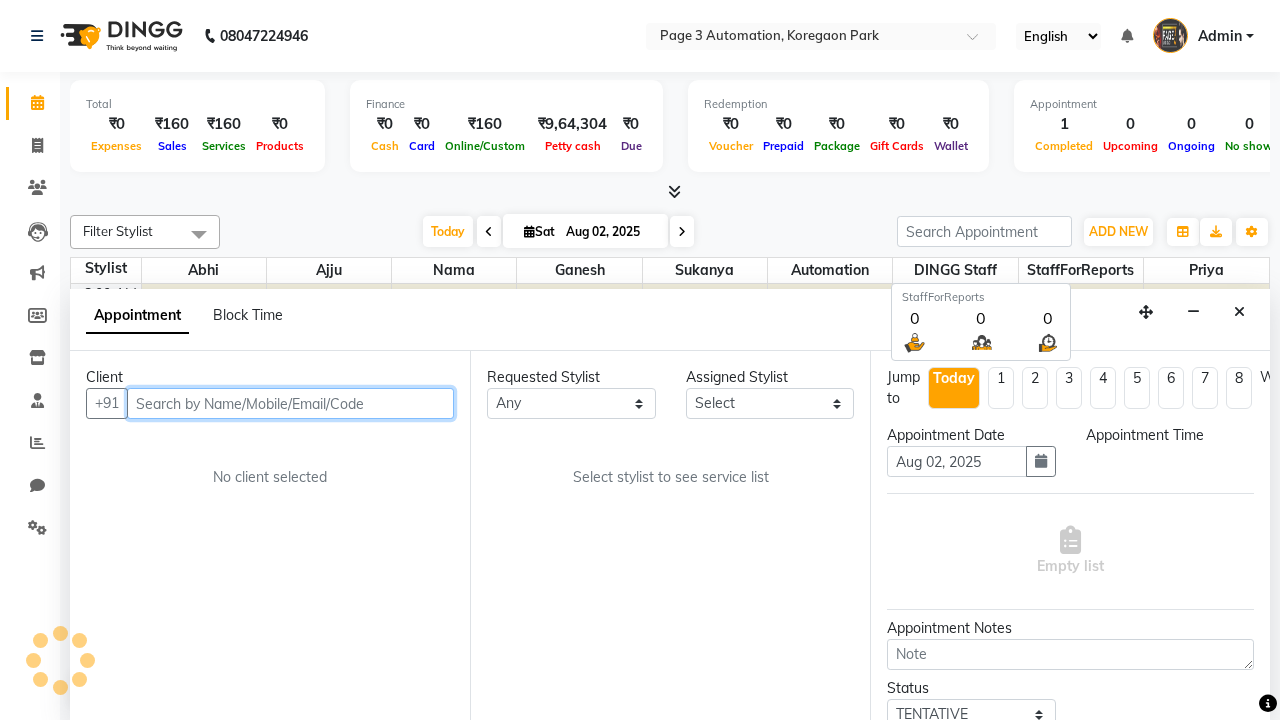 select on "540" 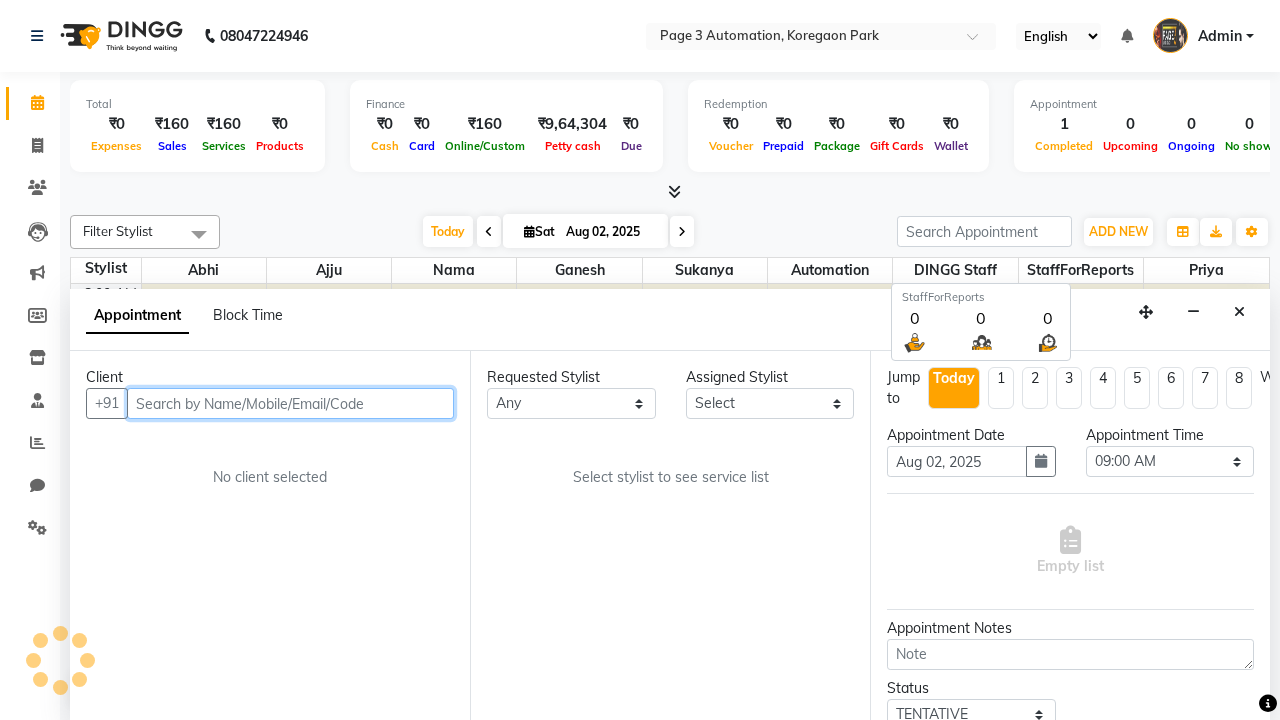 type on "8192346578" 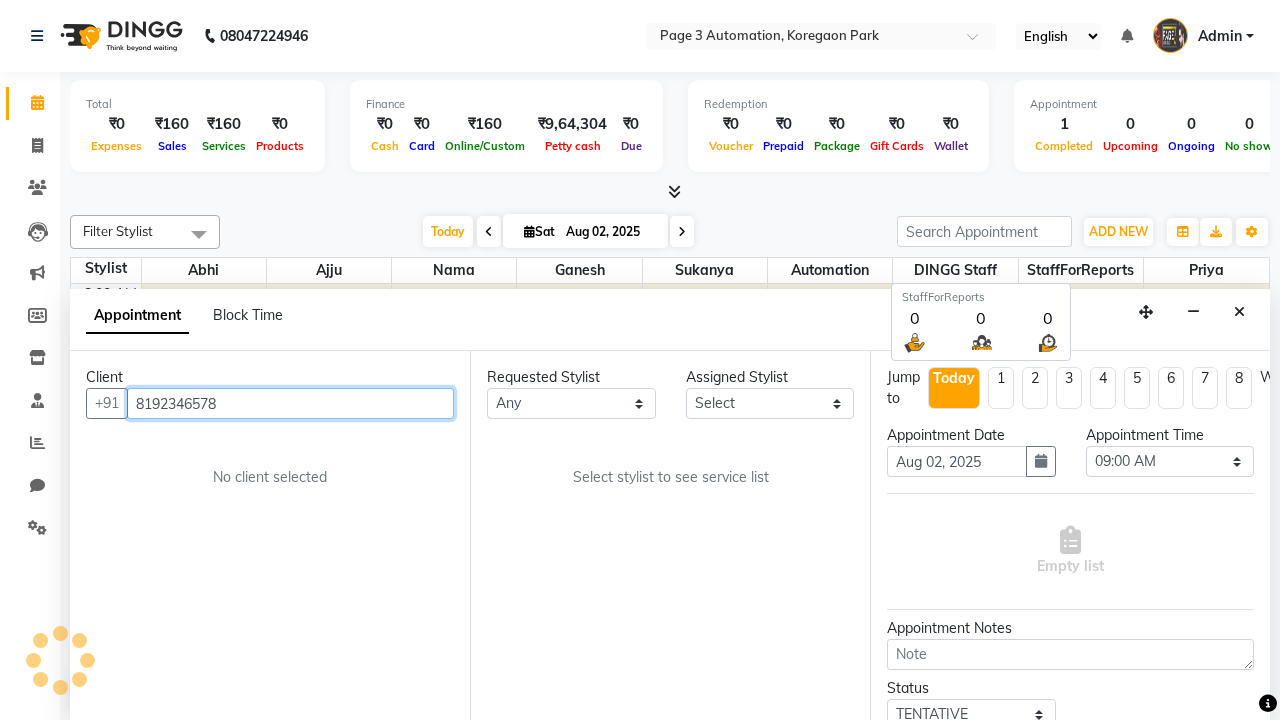 scroll, scrollTop: 1, scrollLeft: 0, axis: vertical 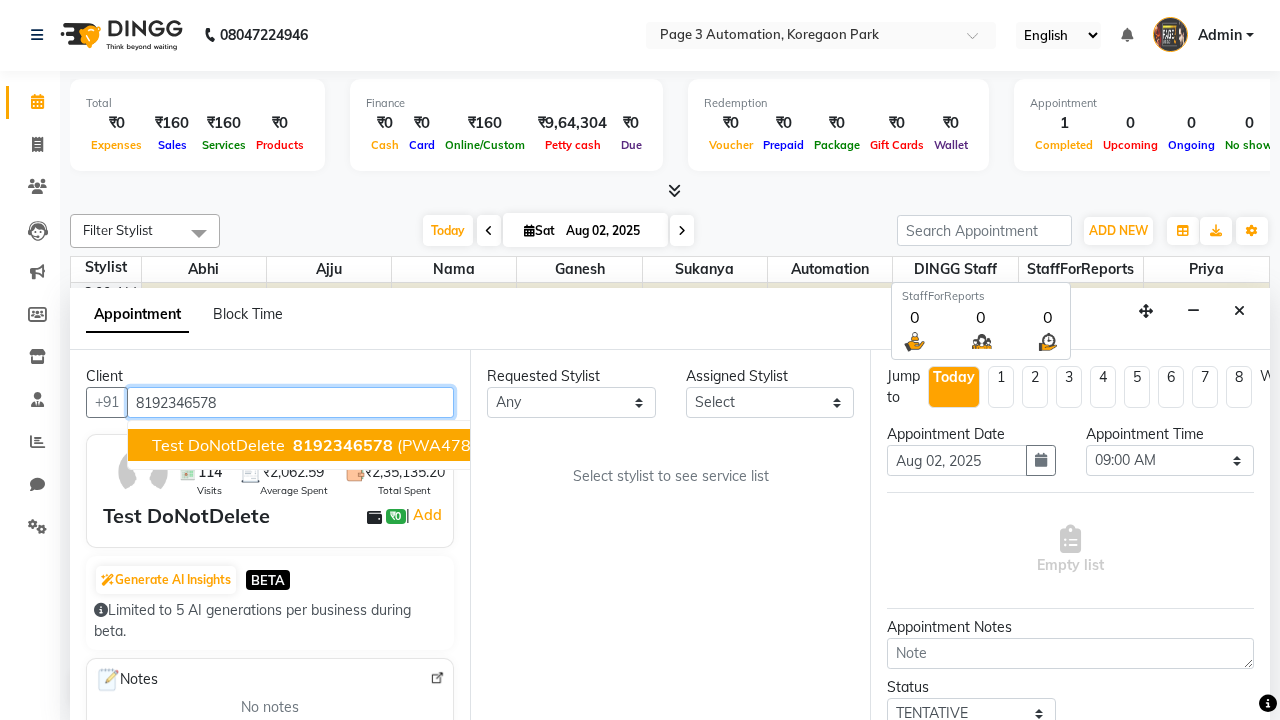 click on "8192346578" at bounding box center [343, 445] 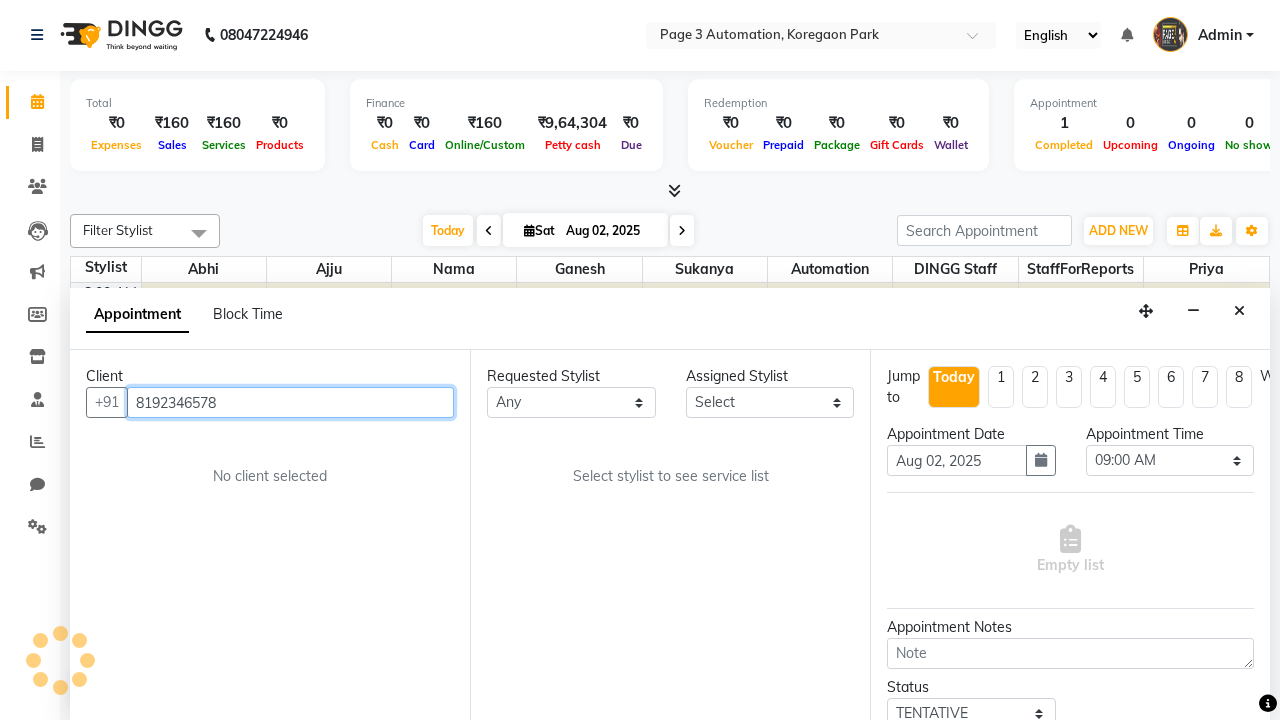 select on "711" 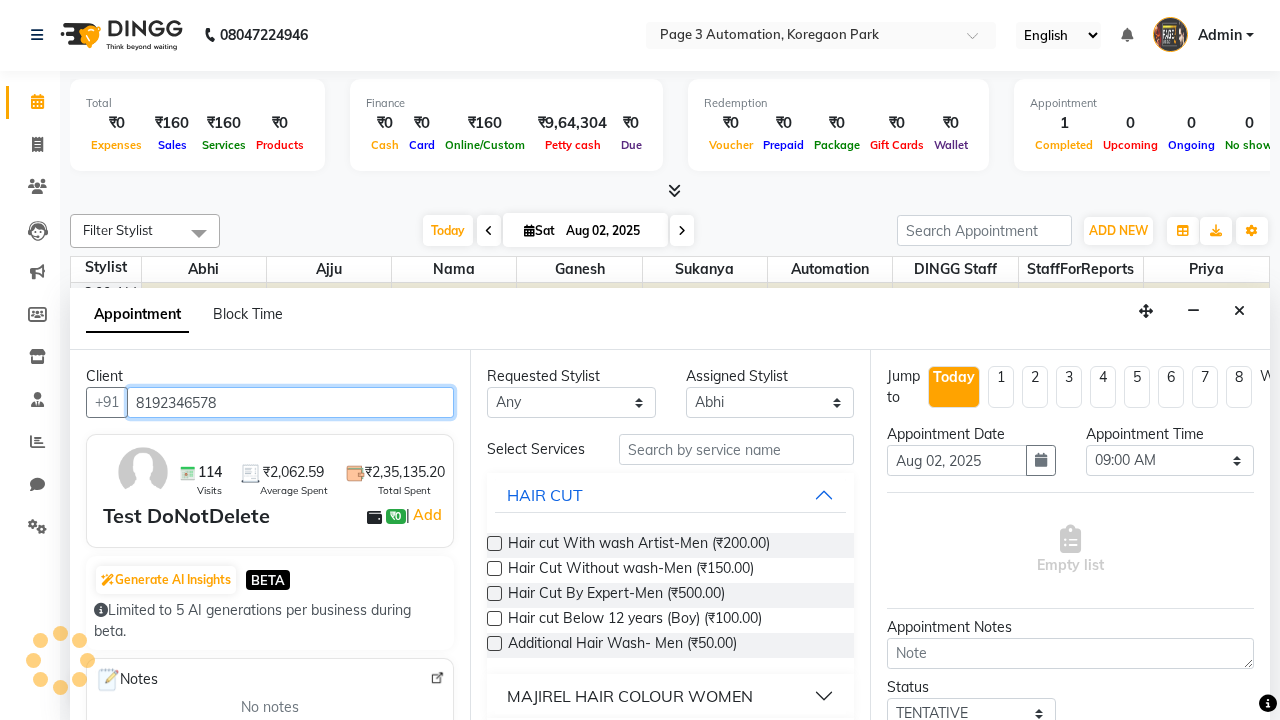 scroll, scrollTop: 0, scrollLeft: 0, axis: both 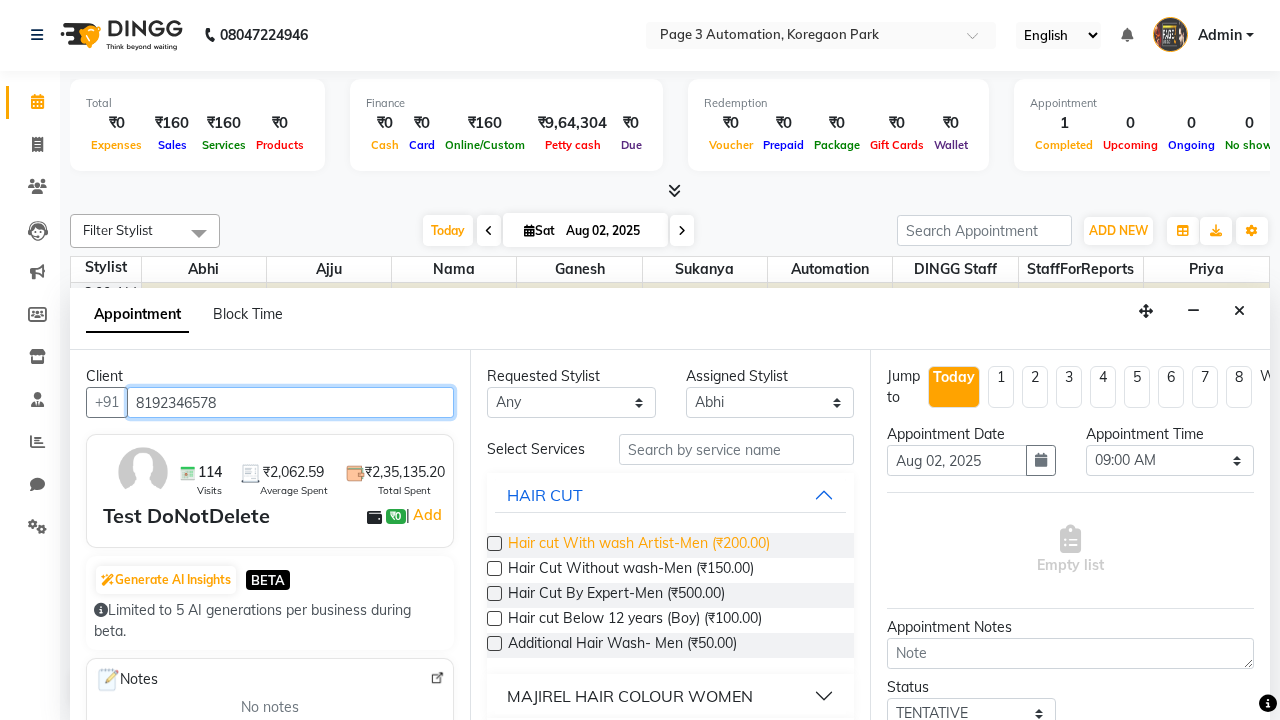 type on "8192346578" 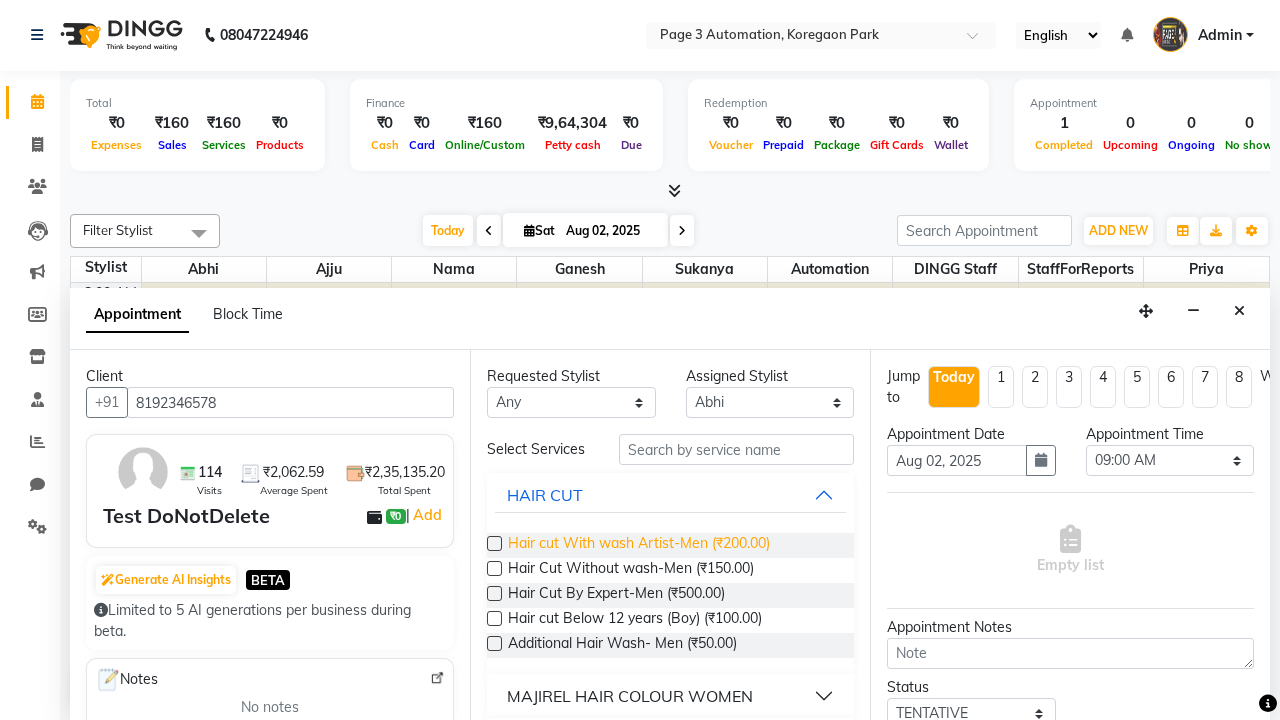 click on "Hair cut With wash Artist-Men (₹200.00)" at bounding box center [639, 545] 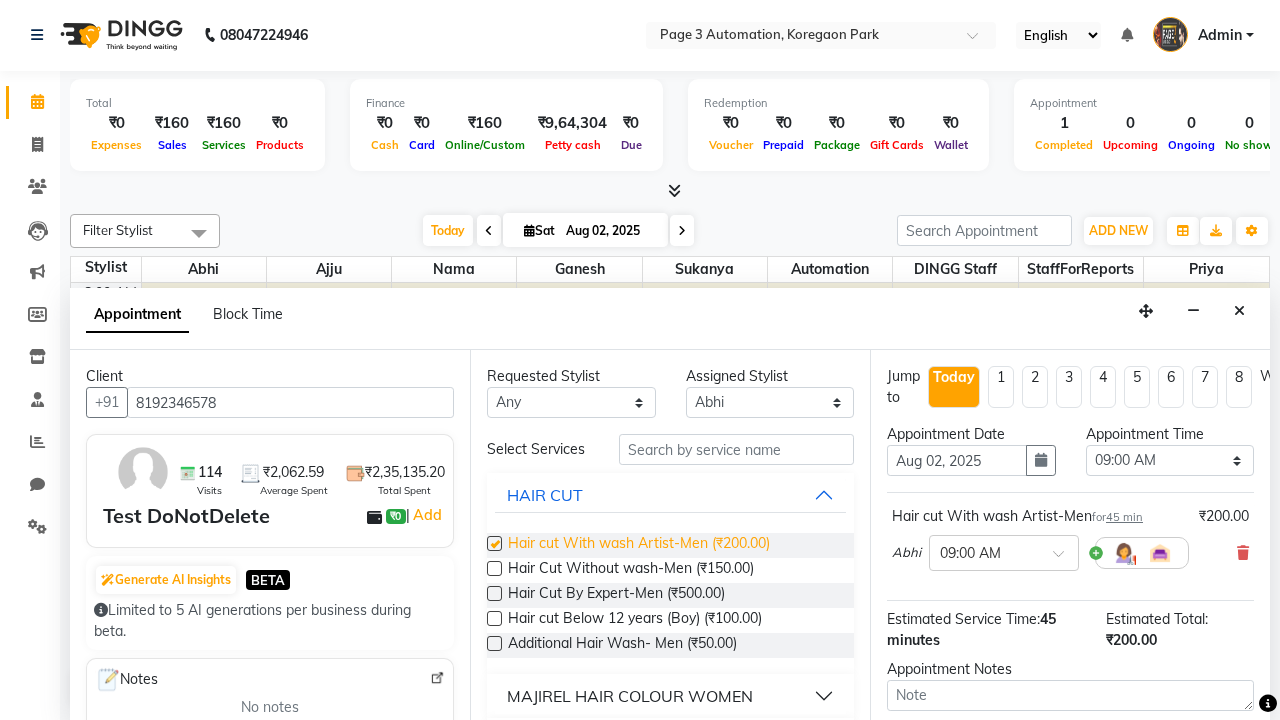 checkbox on "false" 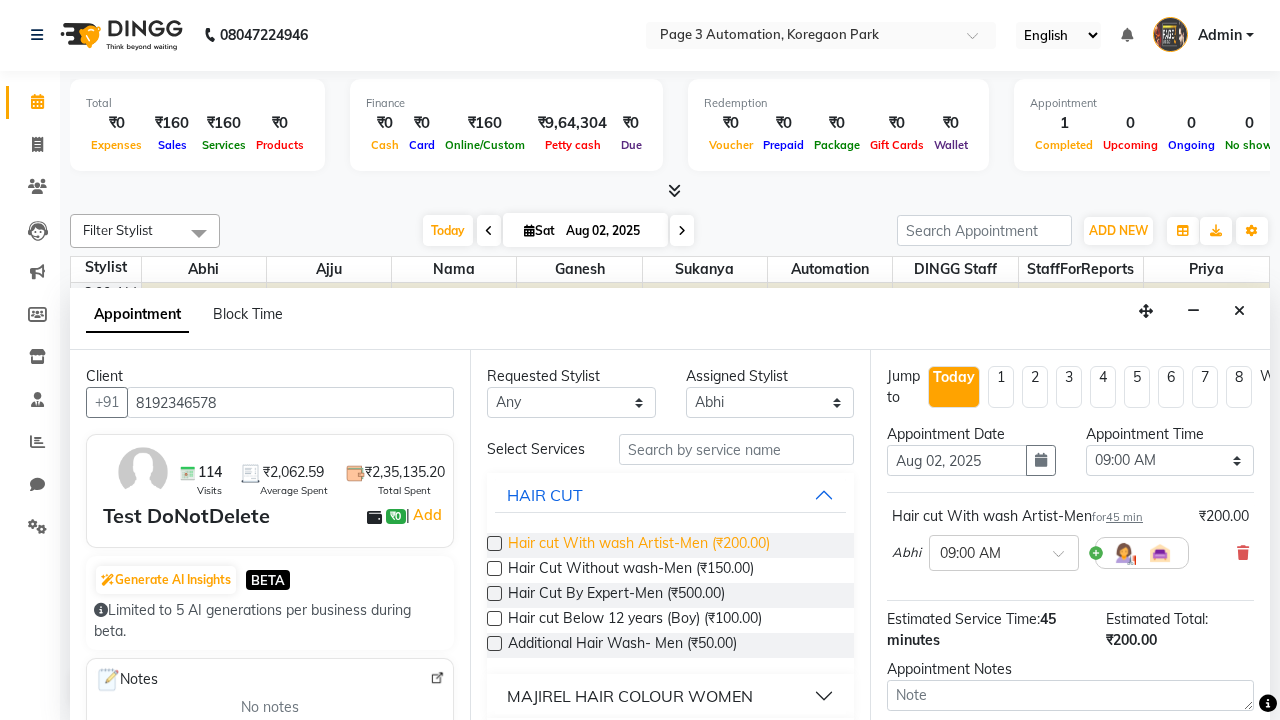 select on "855" 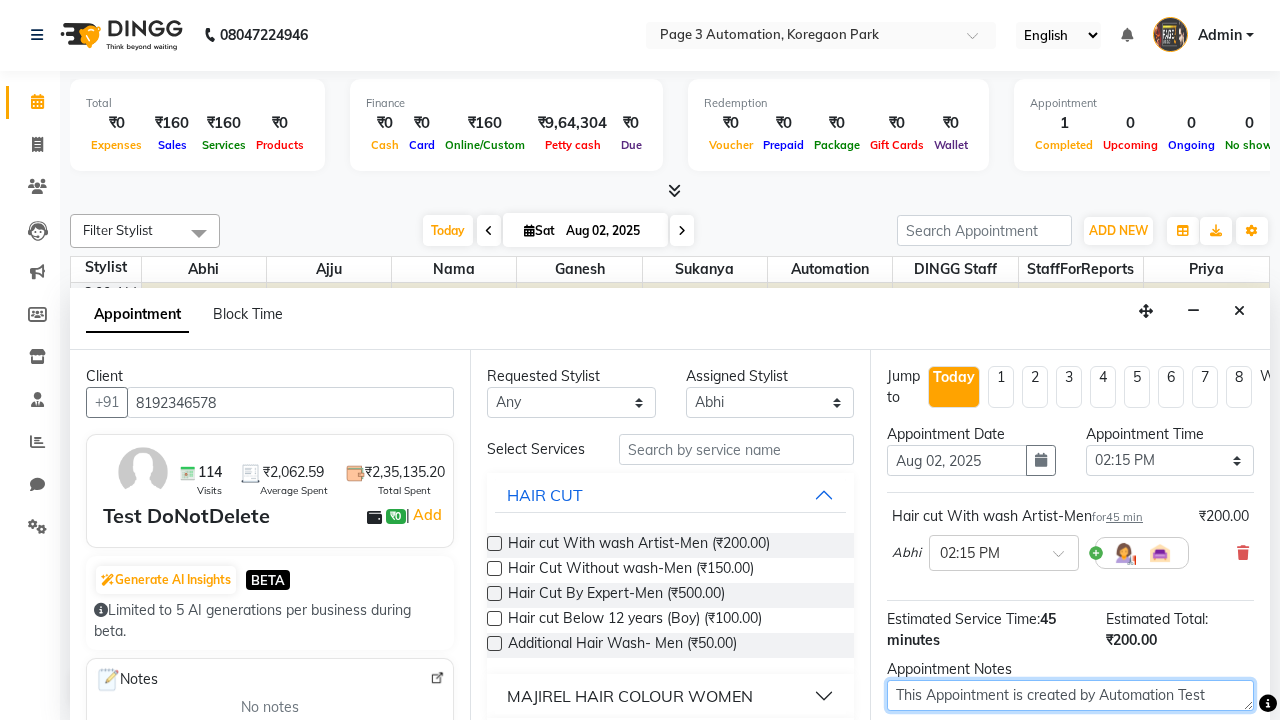 type on "This Appointment is created by Automation Test" 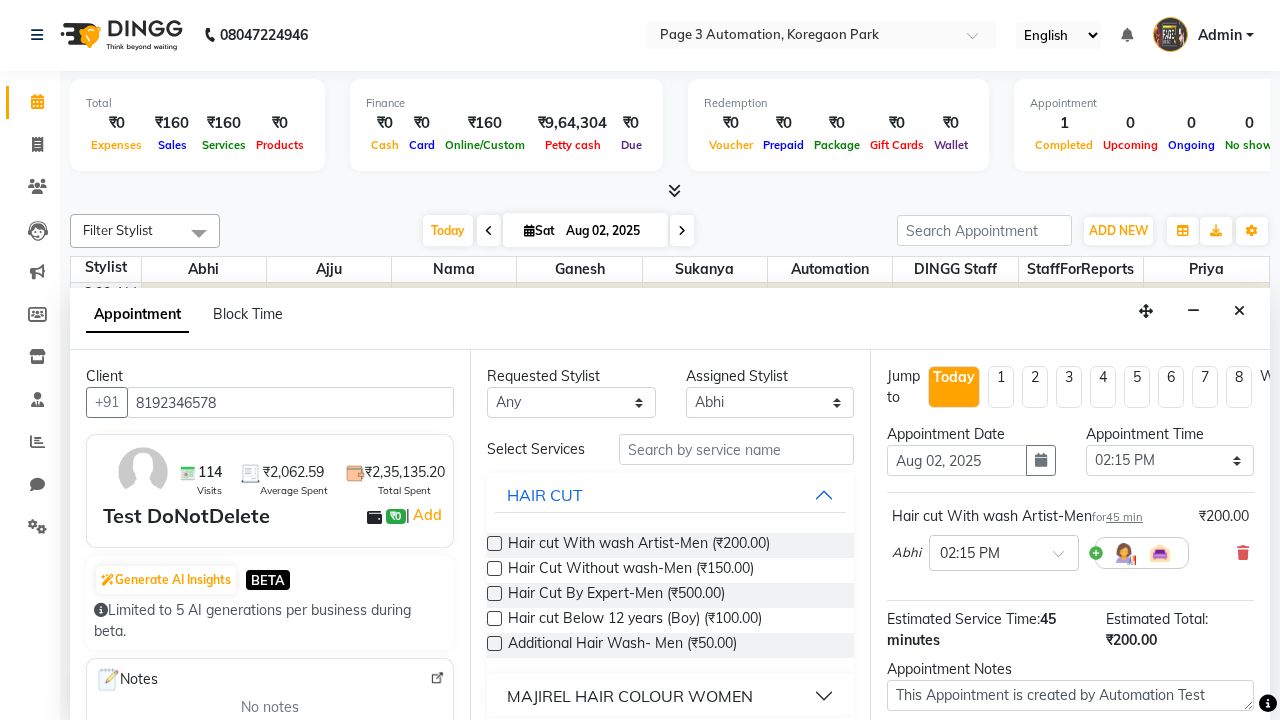 click at bounding box center [1097, 822] 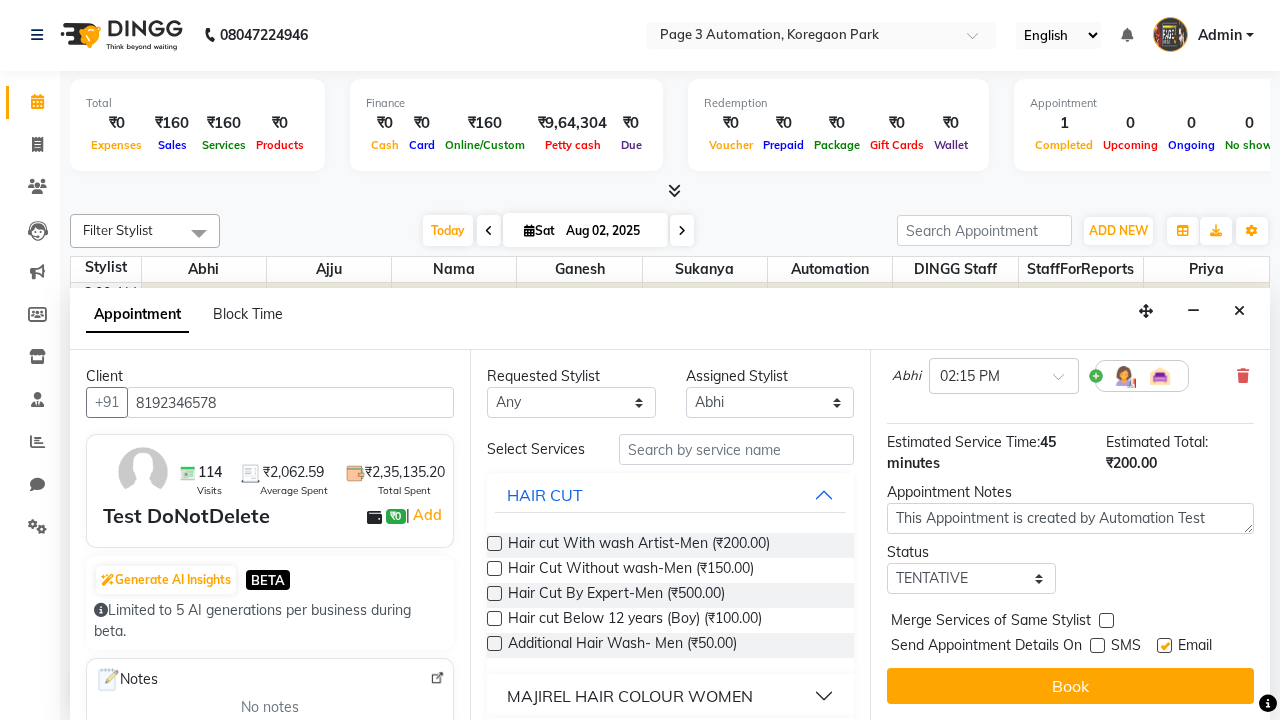 click at bounding box center (1164, 645) 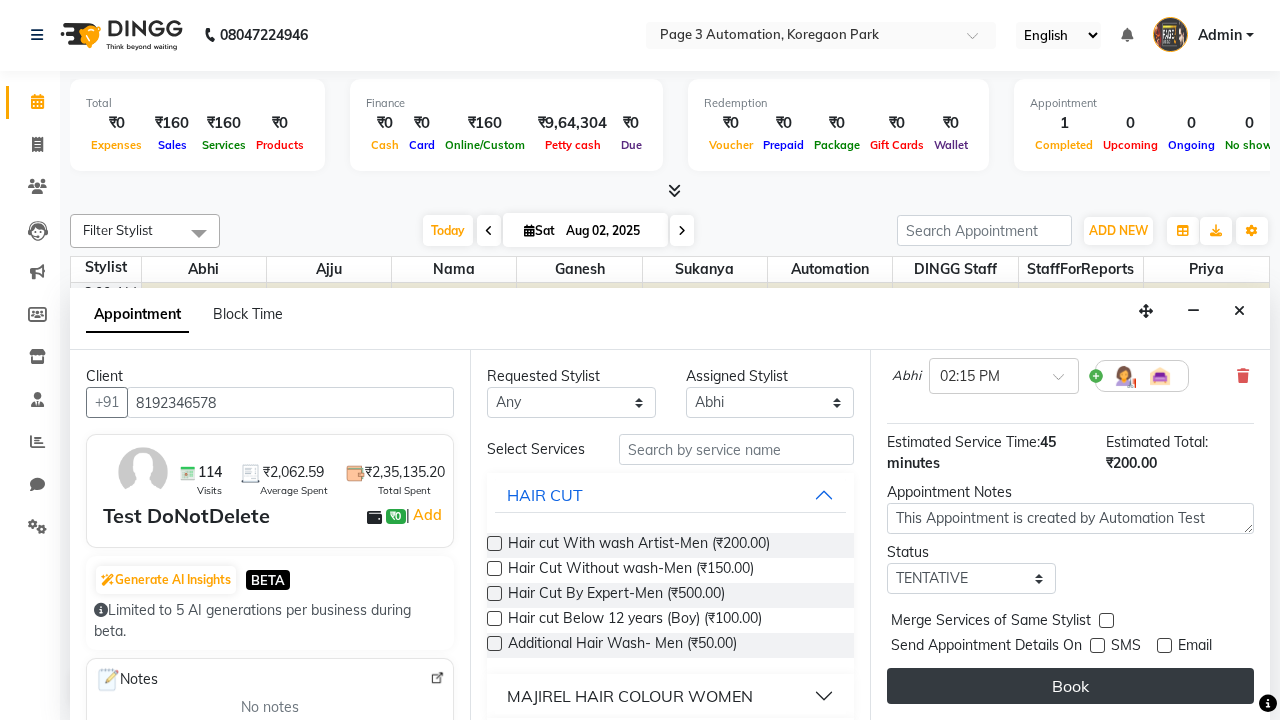 click on "Book" at bounding box center (1070, 686) 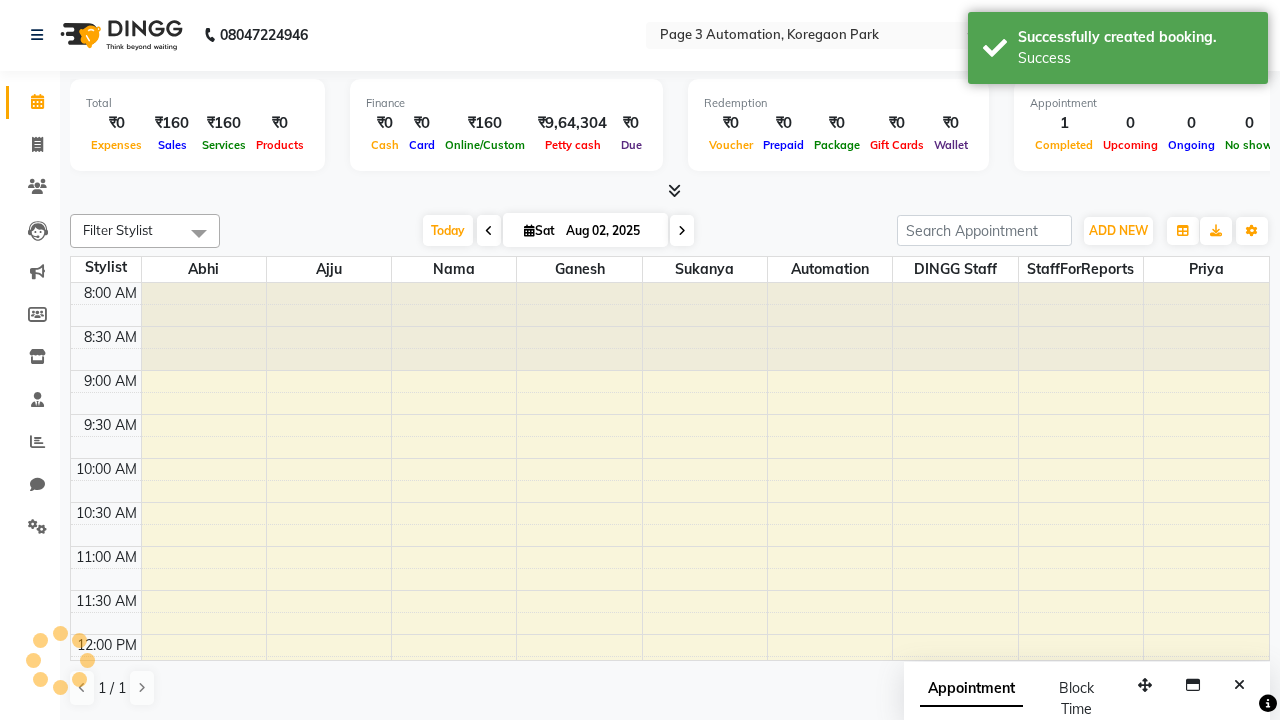 scroll, scrollTop: 0, scrollLeft: 0, axis: both 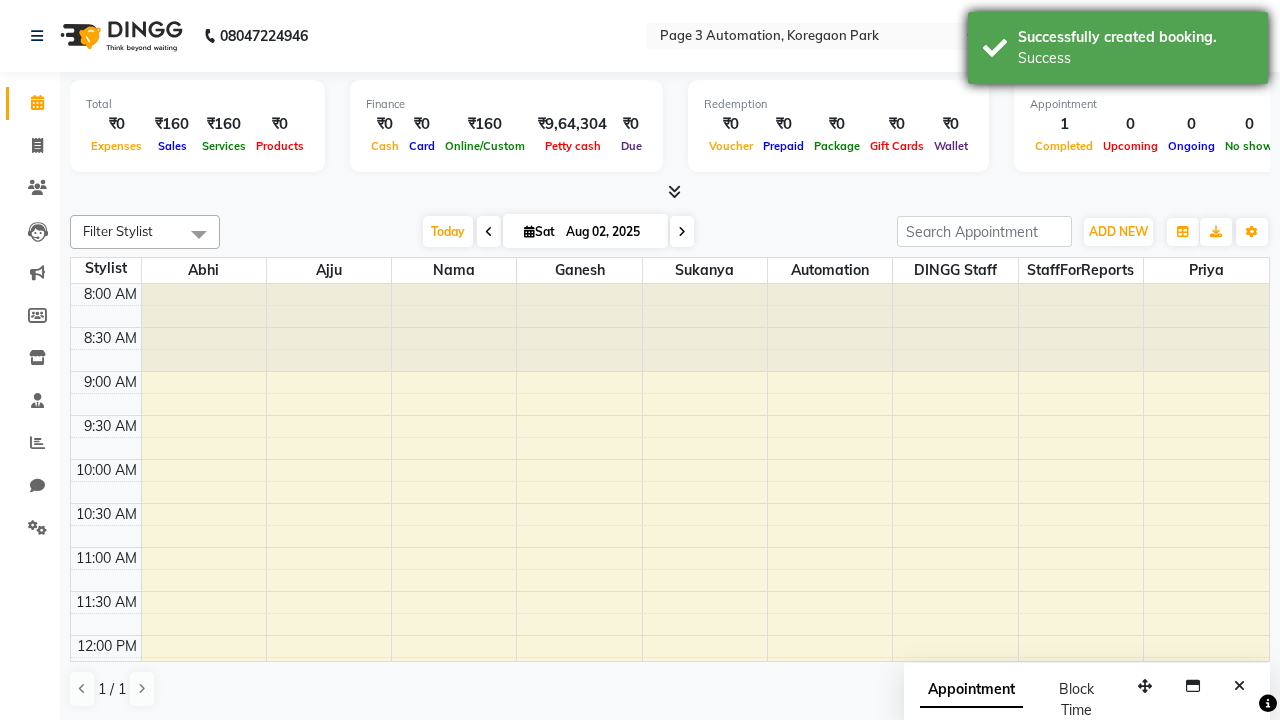 click on "Success" at bounding box center [1135, 58] 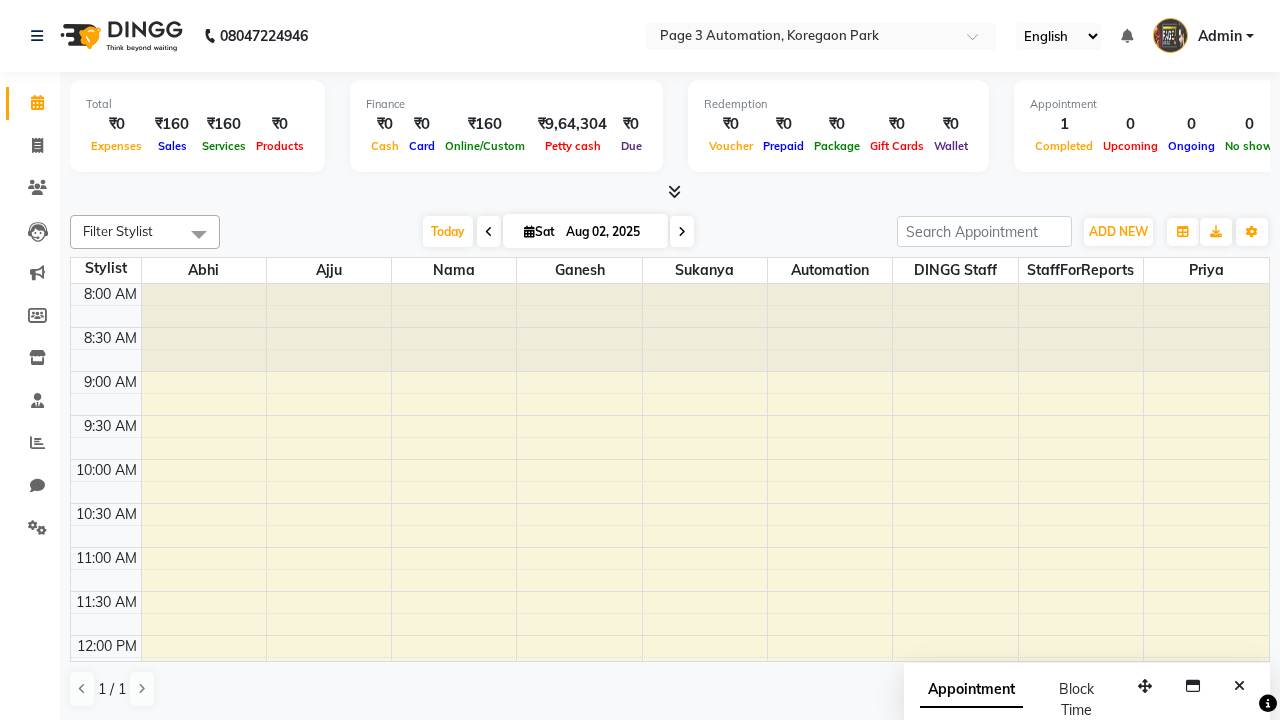 click at bounding box center (199, 234) 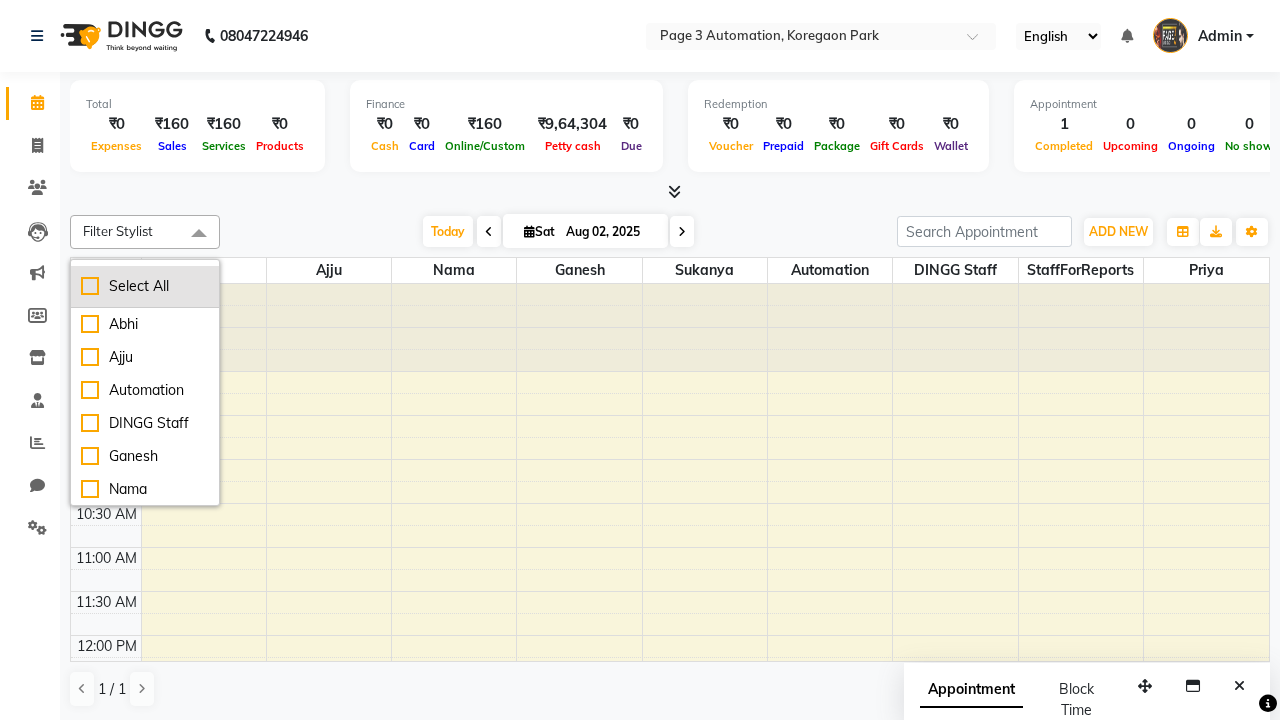 click on "Select All" at bounding box center [145, 286] 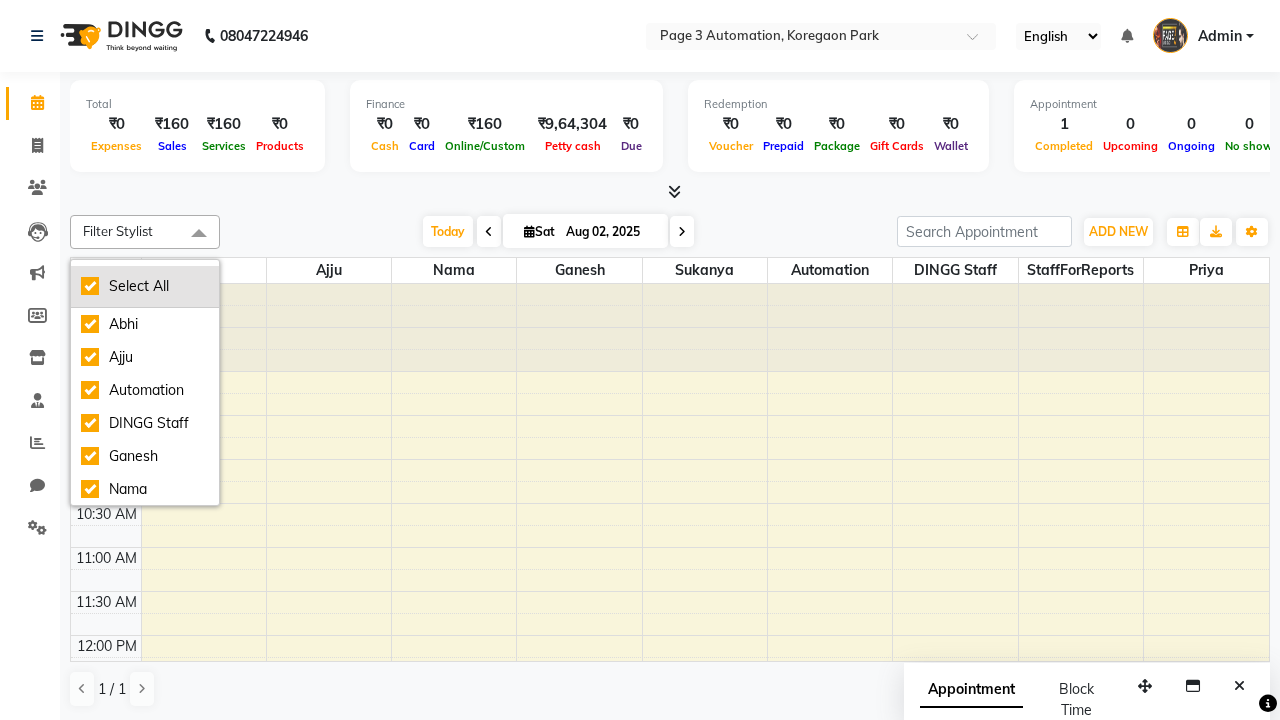 checkbox on "true" 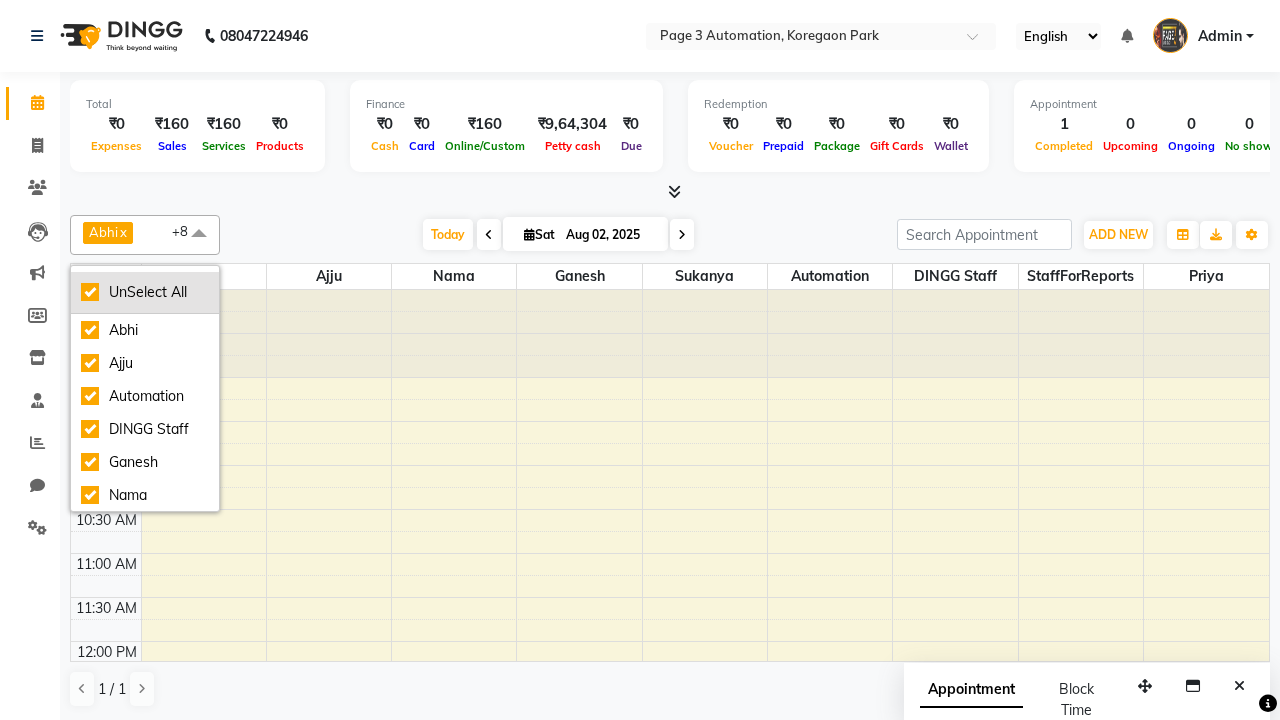 click on "UnSelect All" at bounding box center (145, 292) 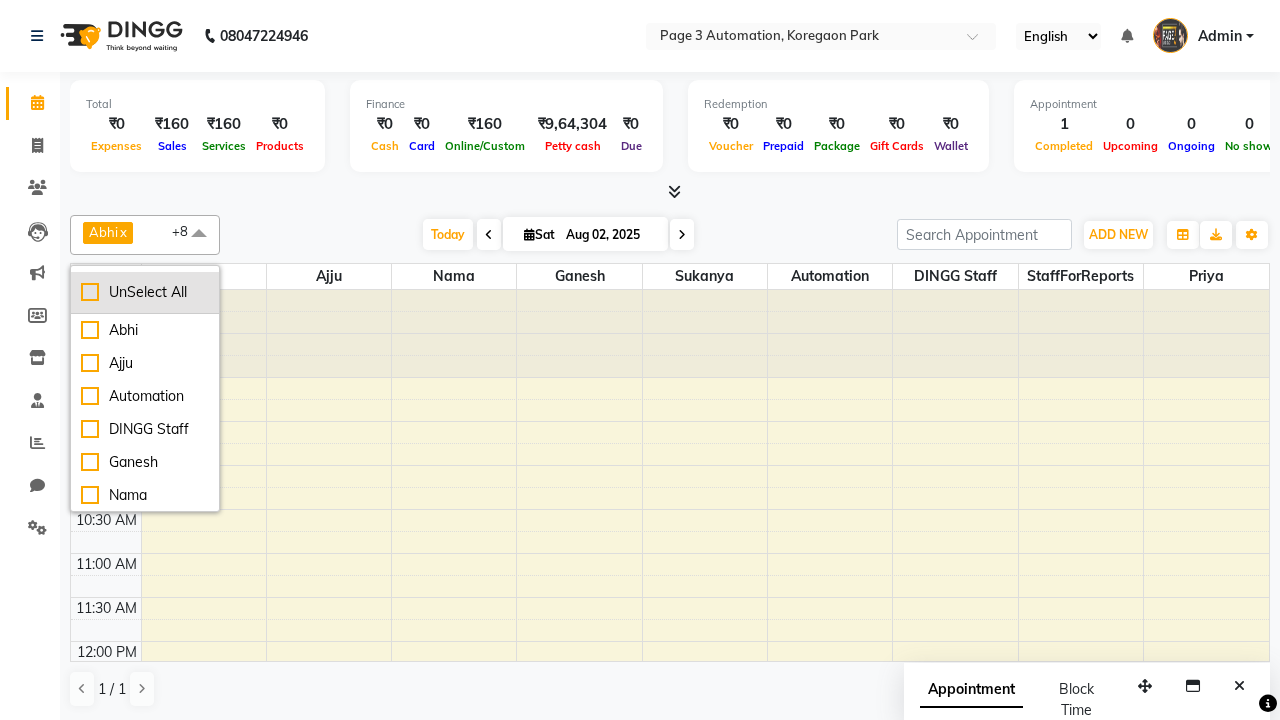 checkbox on "false" 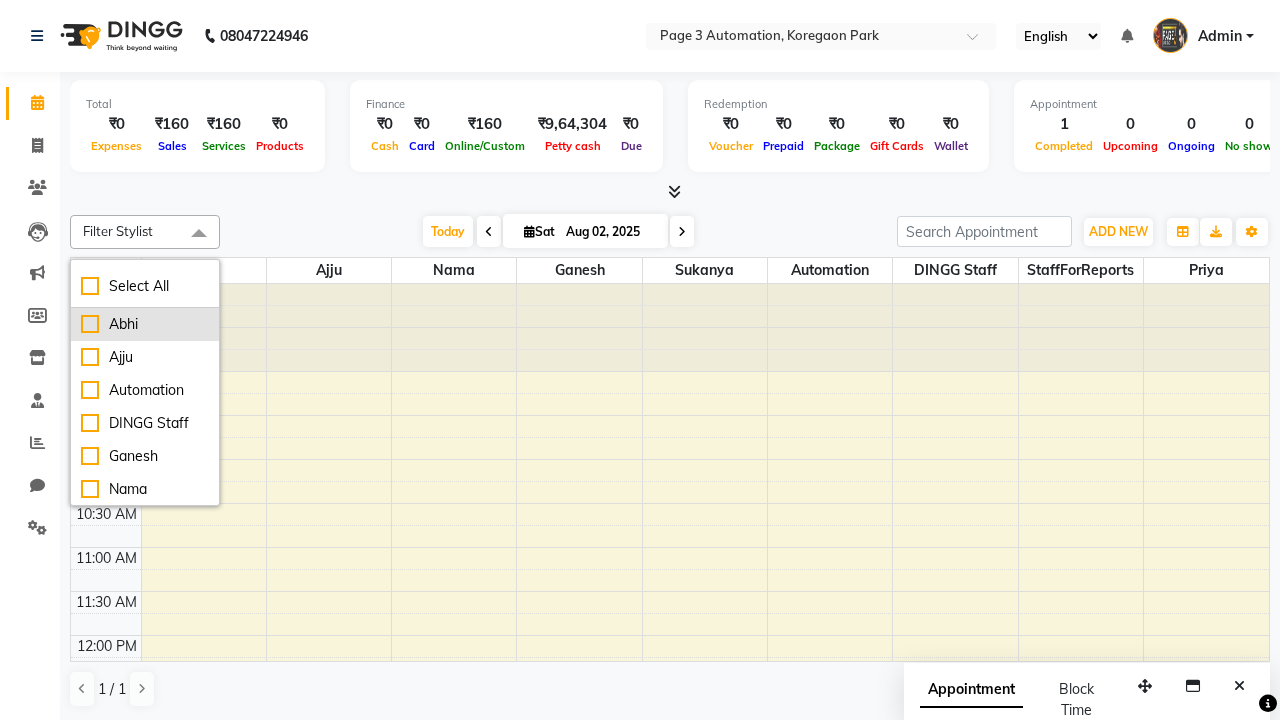 click on "Abhi" at bounding box center (145, 324) 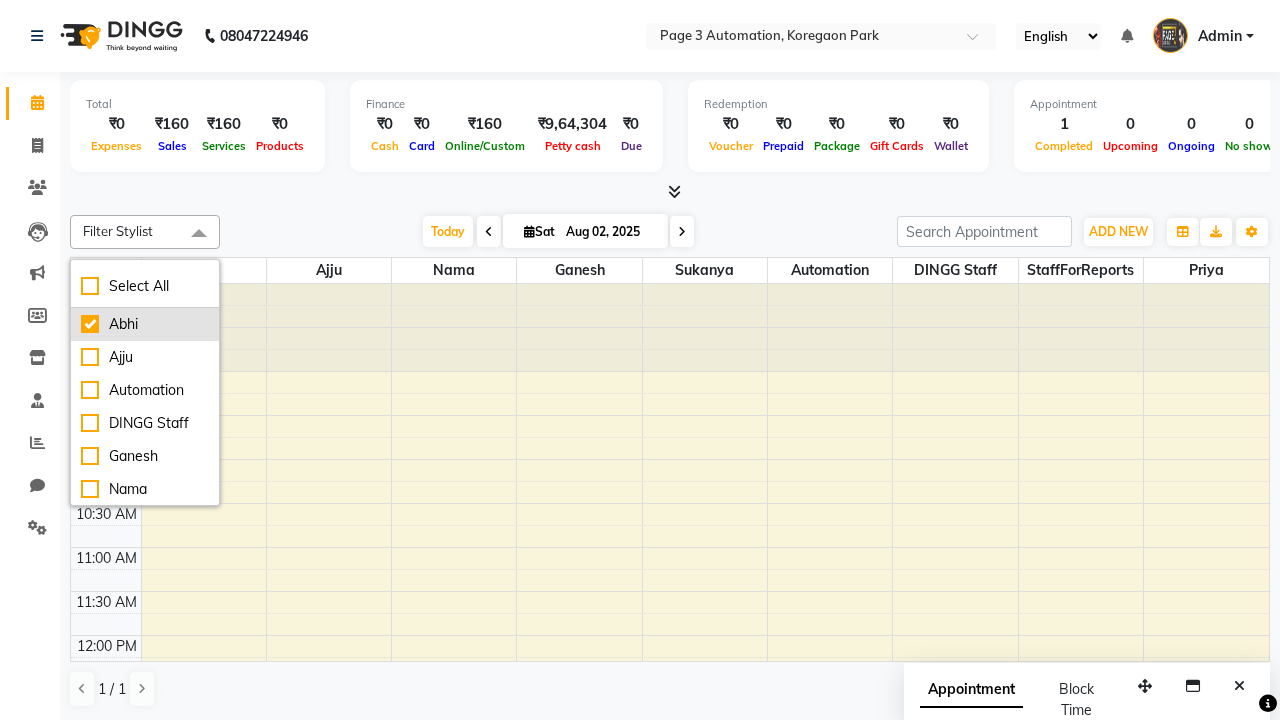 checkbox on "true" 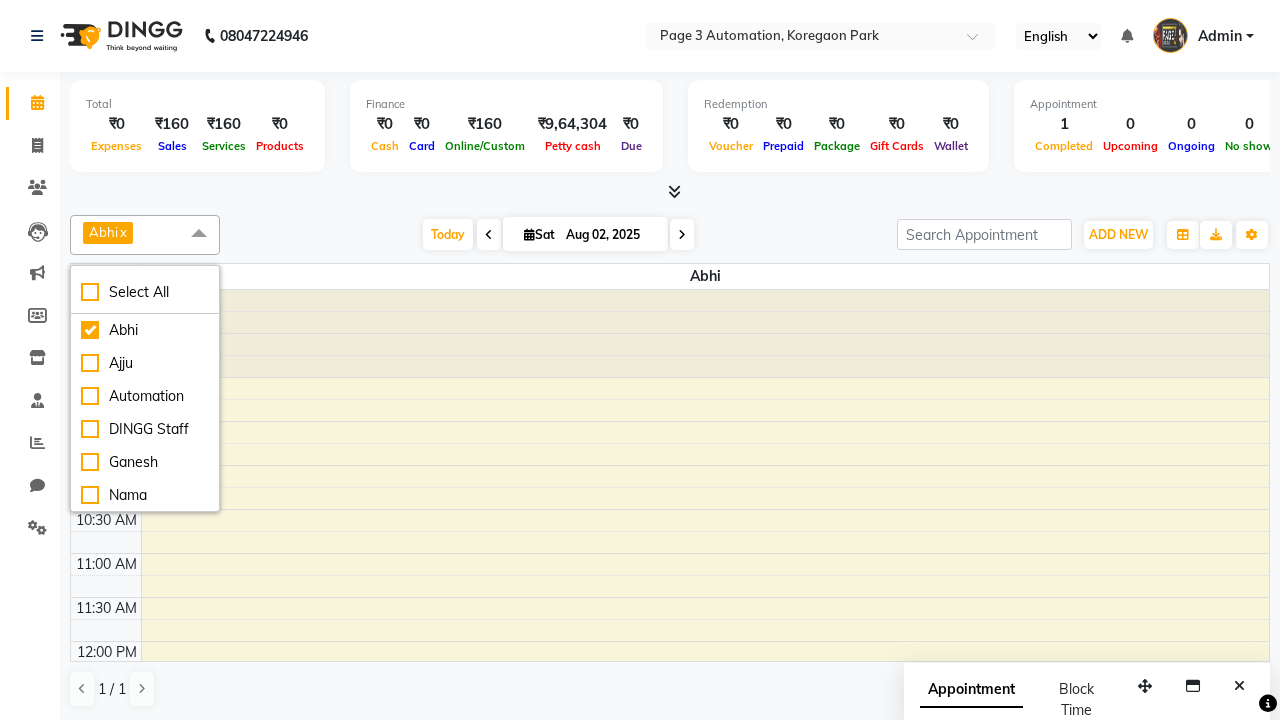click at bounding box center [199, 234] 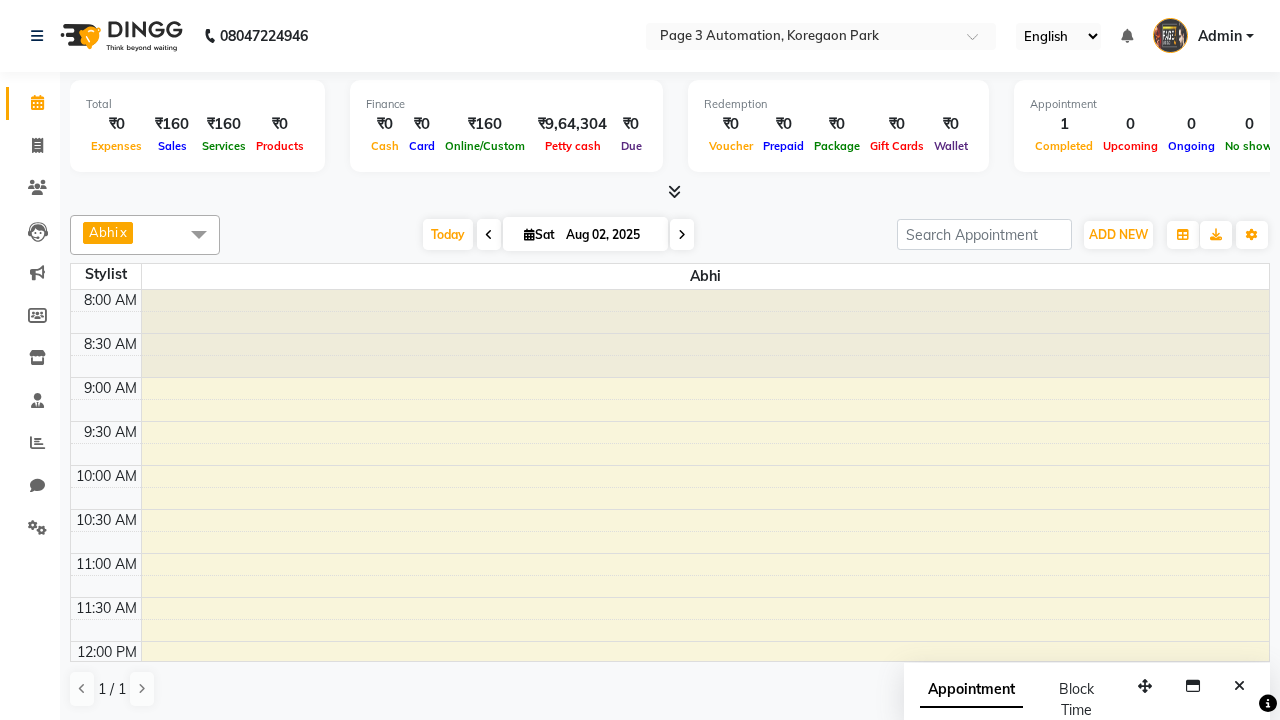 click on "Test DoNotDelete, TK10, 02:15 PM-03:00 PM, Hair cut With wash Artist-Men" at bounding box center [692, 872] 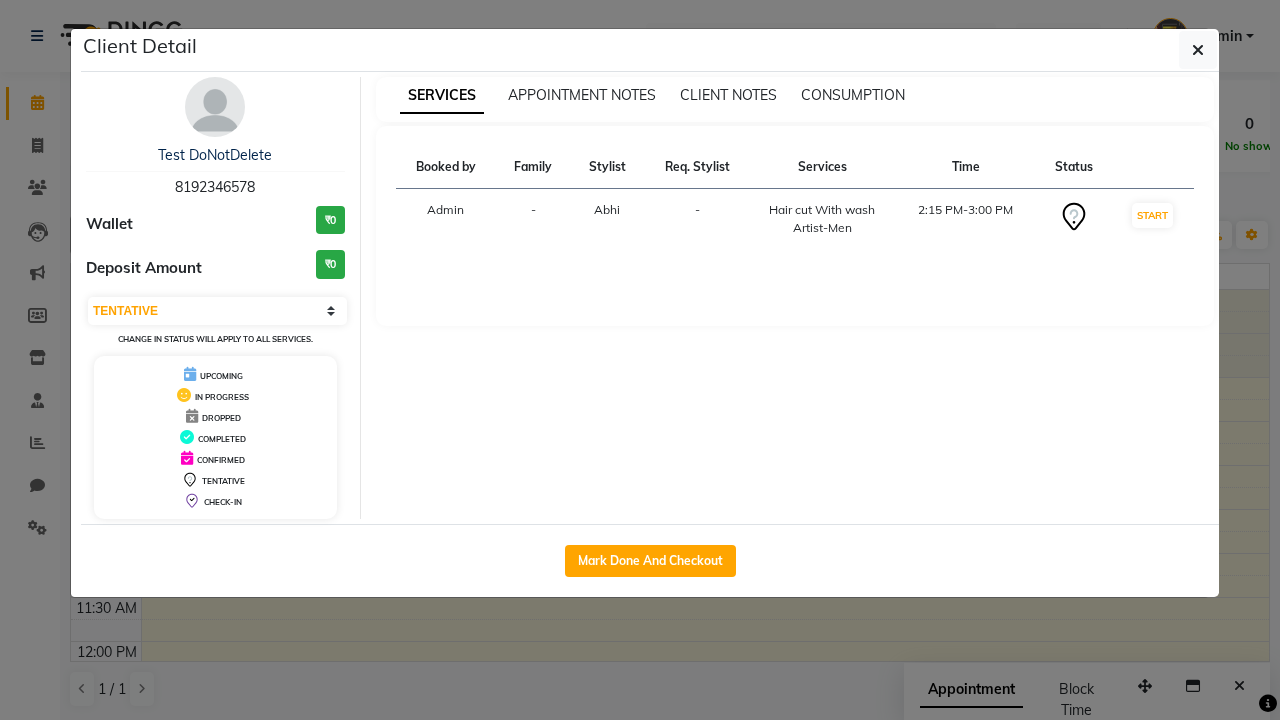 scroll, scrollTop: 397, scrollLeft: 0, axis: vertical 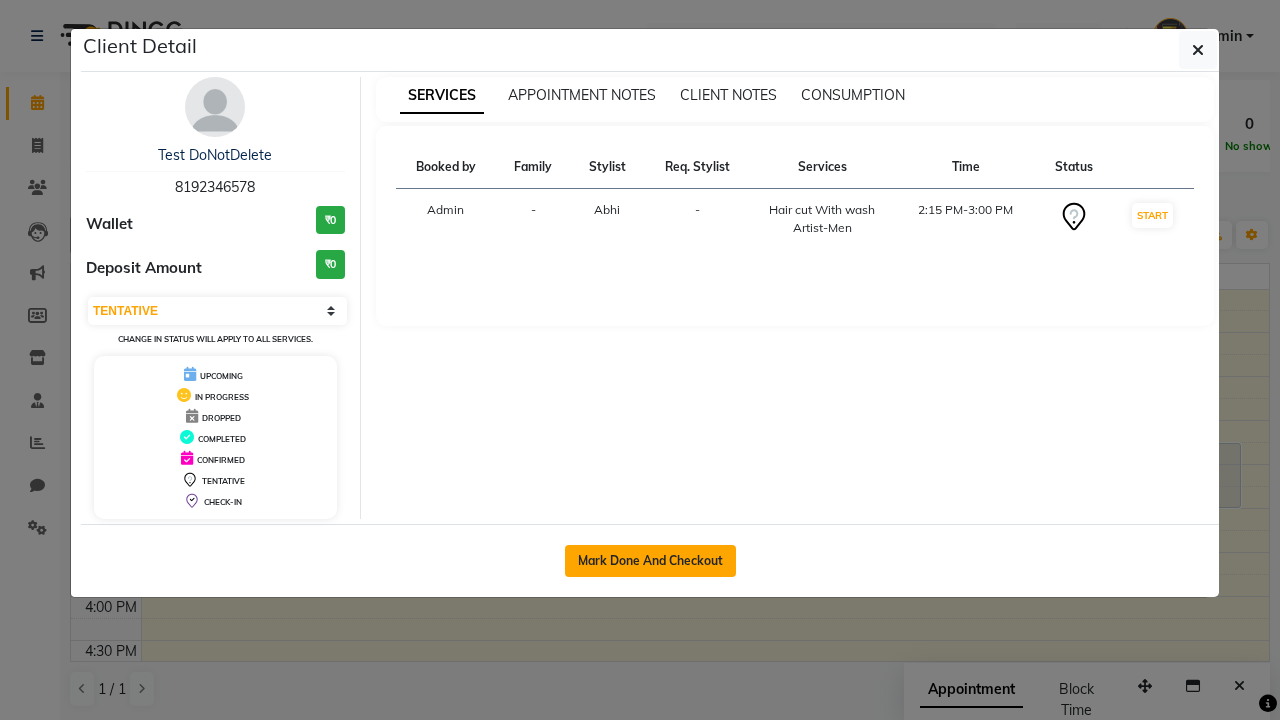 click on "Mark Done And Checkout" 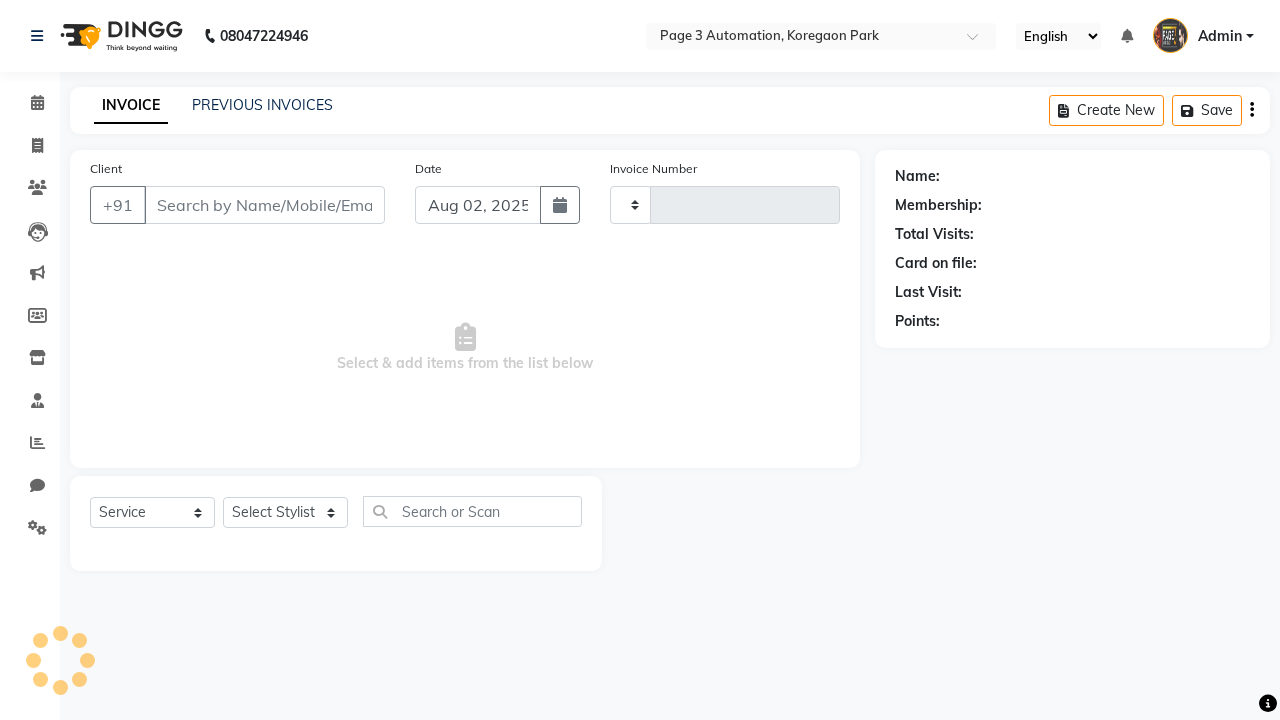type on "7630" 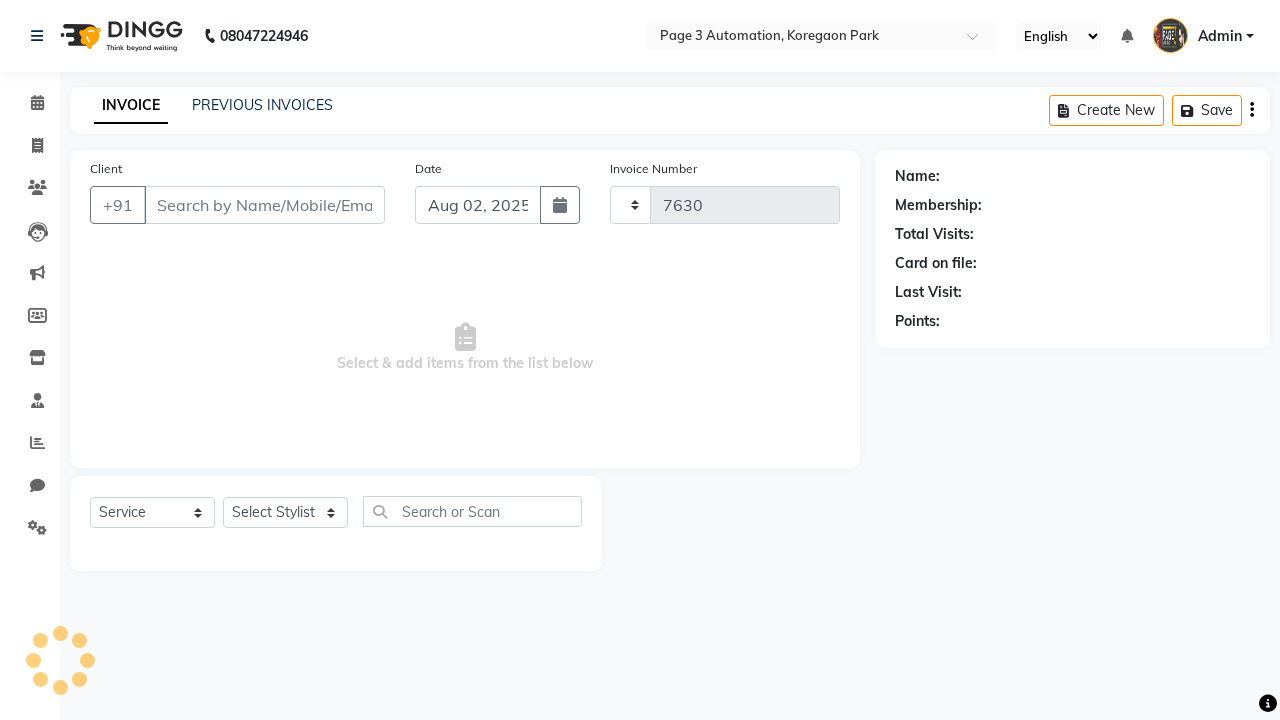 select on "2774" 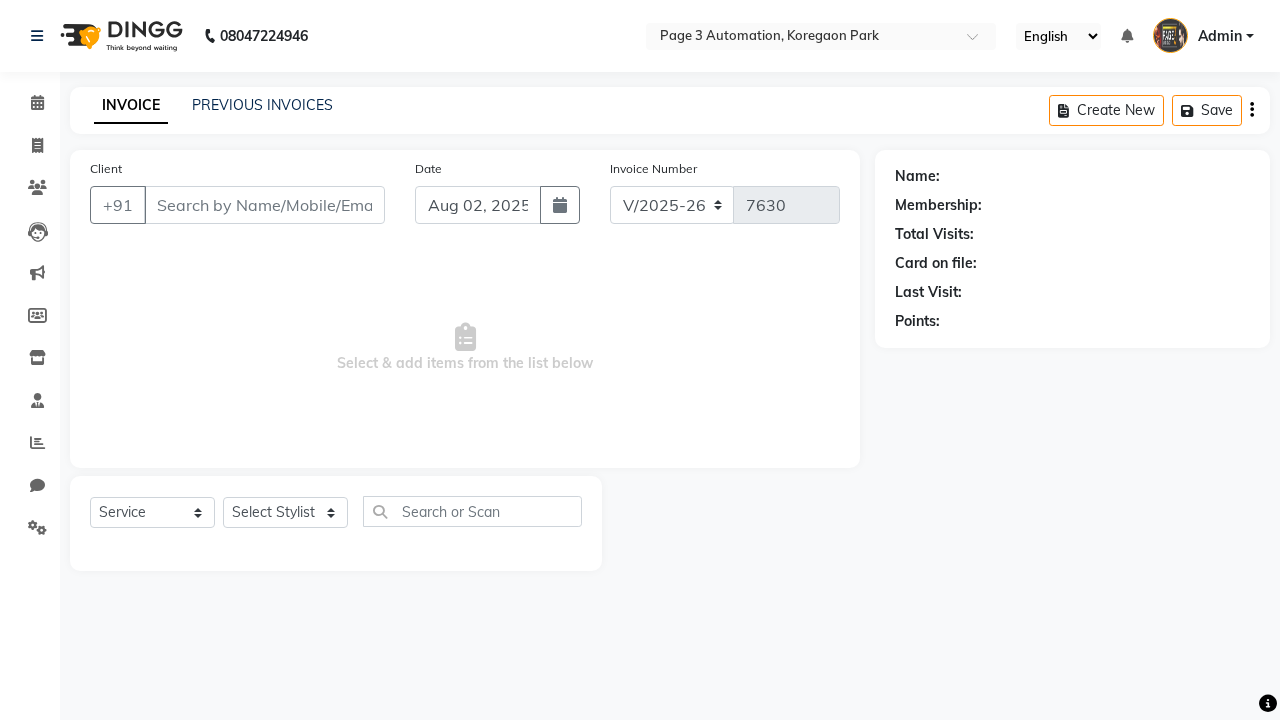 type on "8192346578" 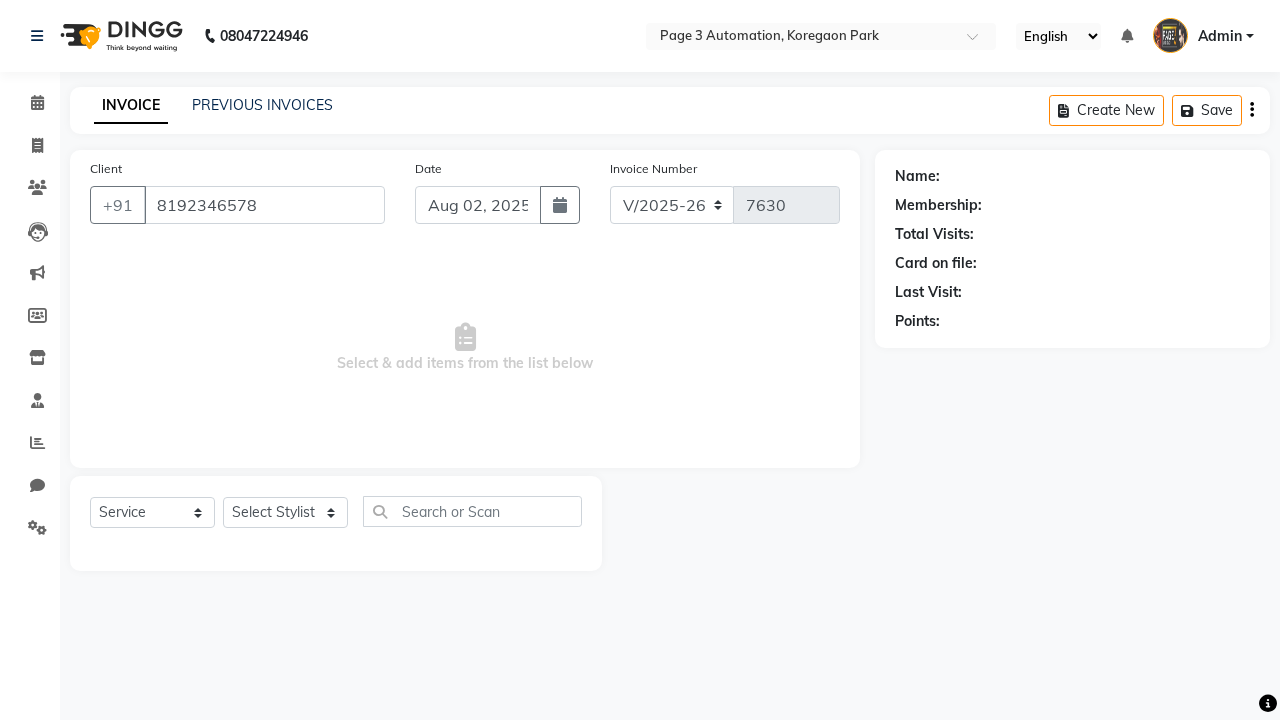 select on "711" 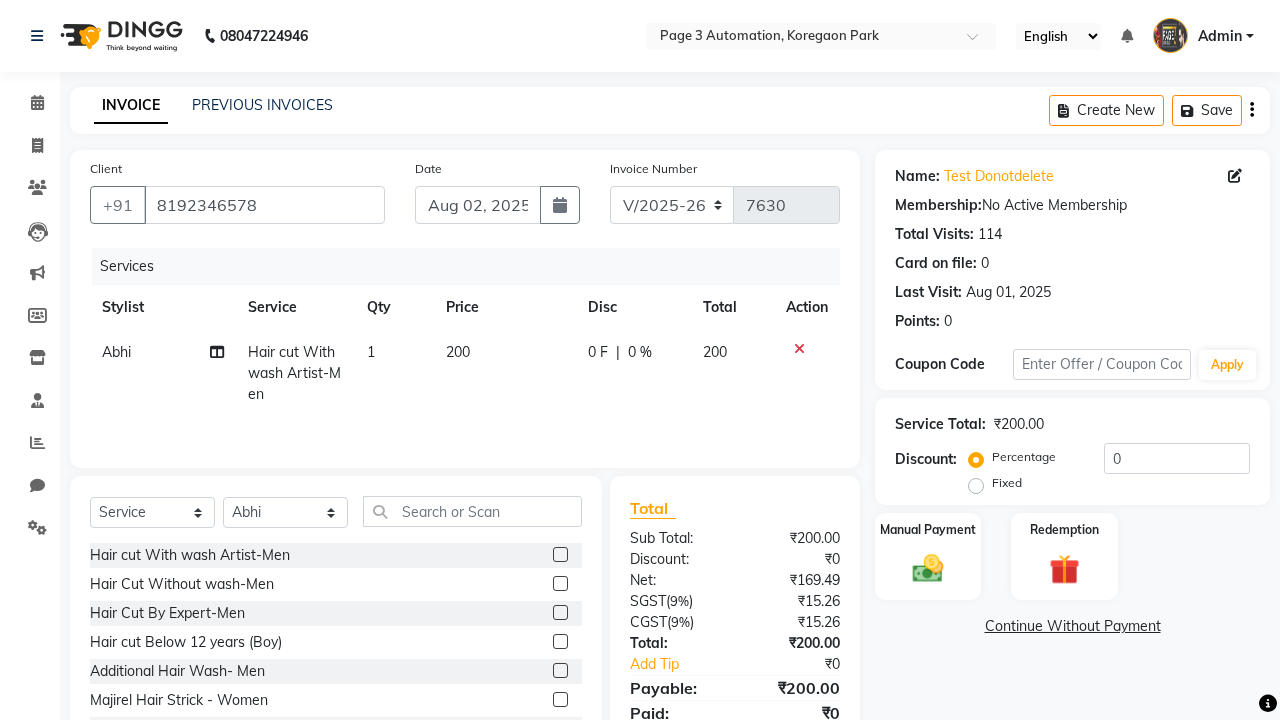 click on "Abhi" 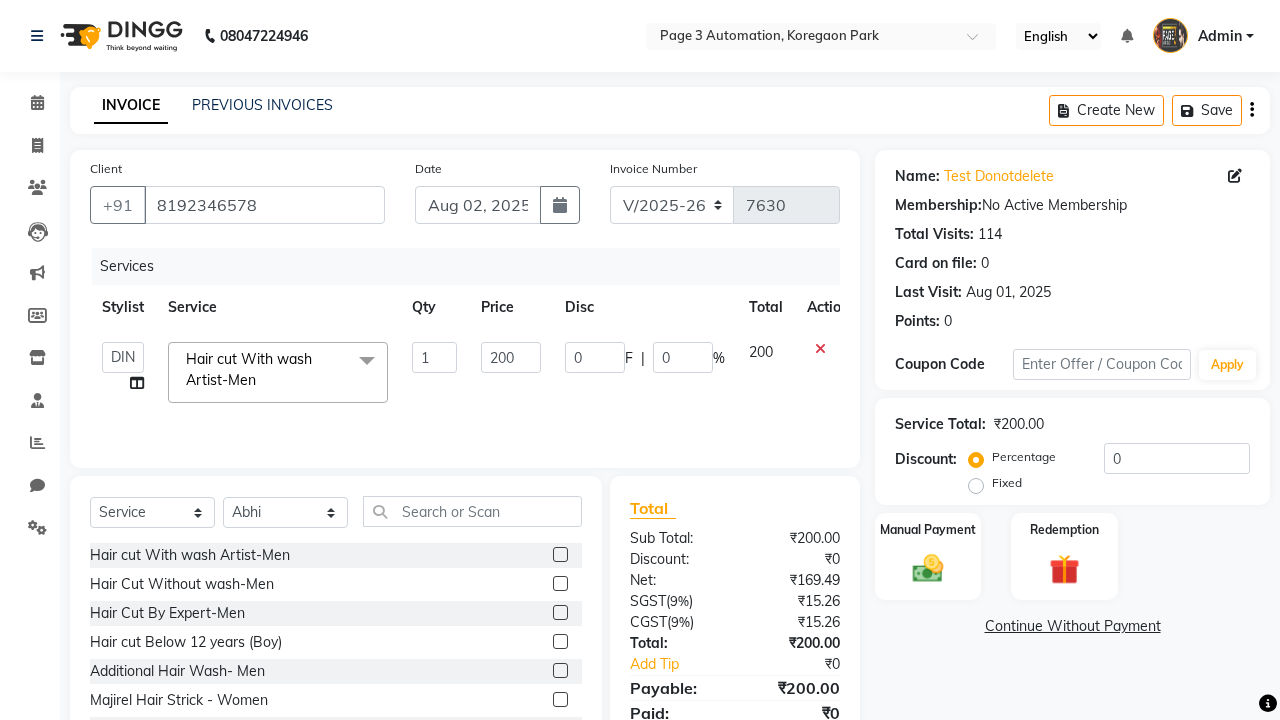 select on "77829" 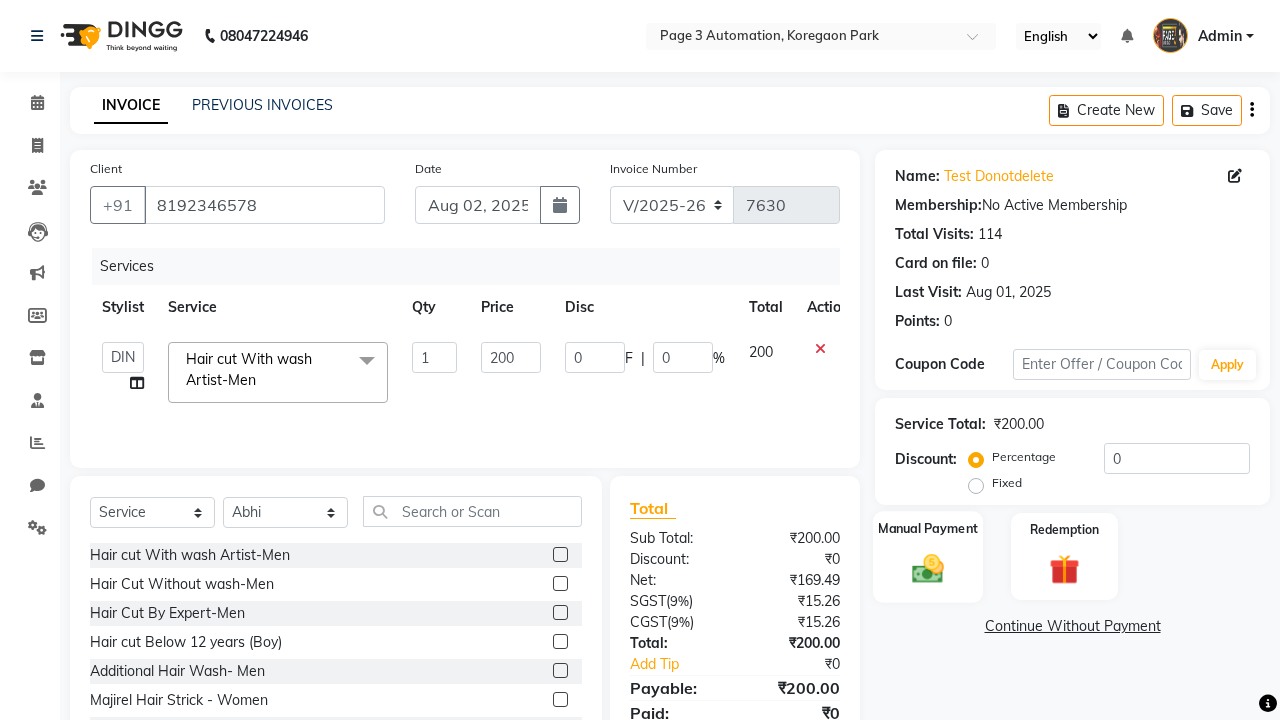 click 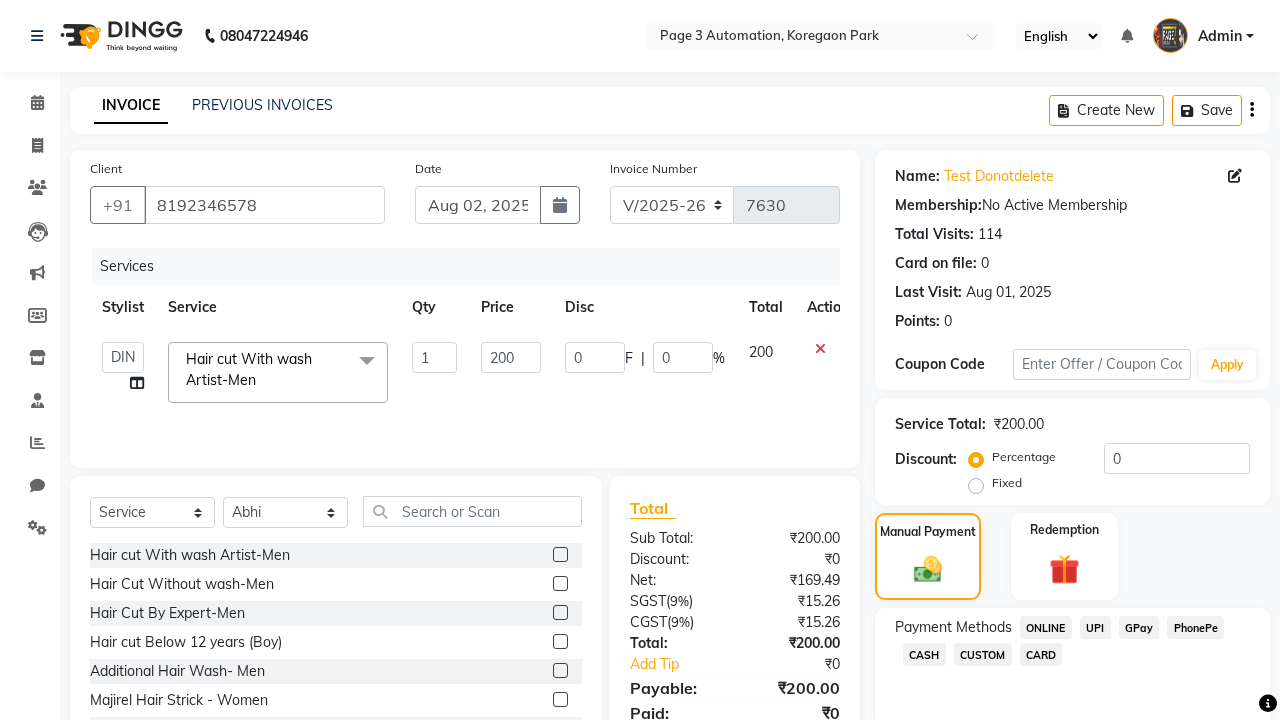 click on "ONLINE" 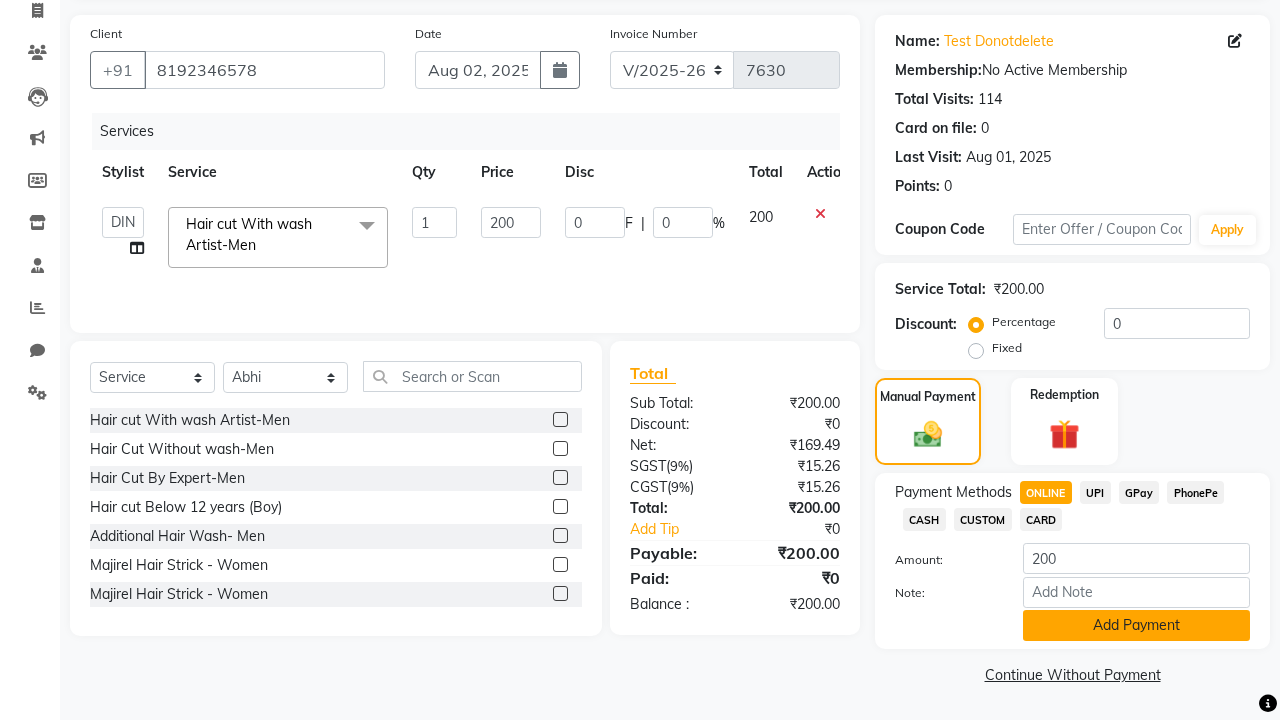 click on "Add Payment" 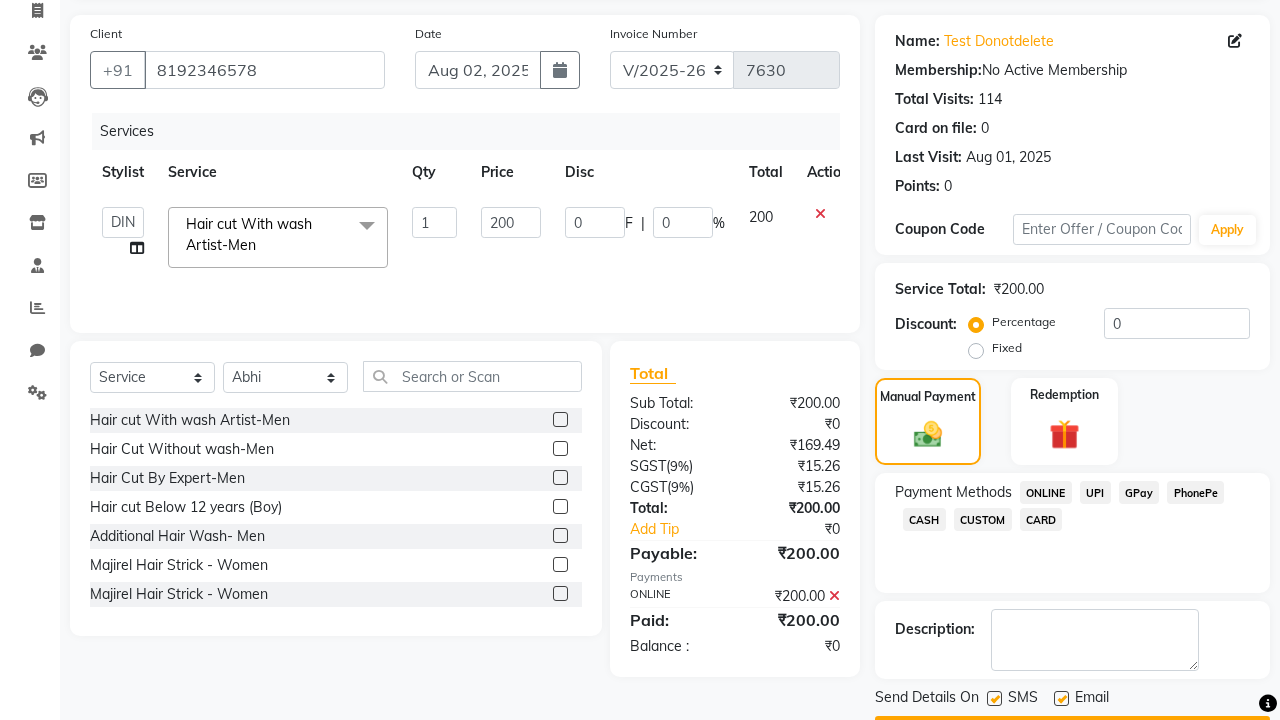 click on "Checkout" 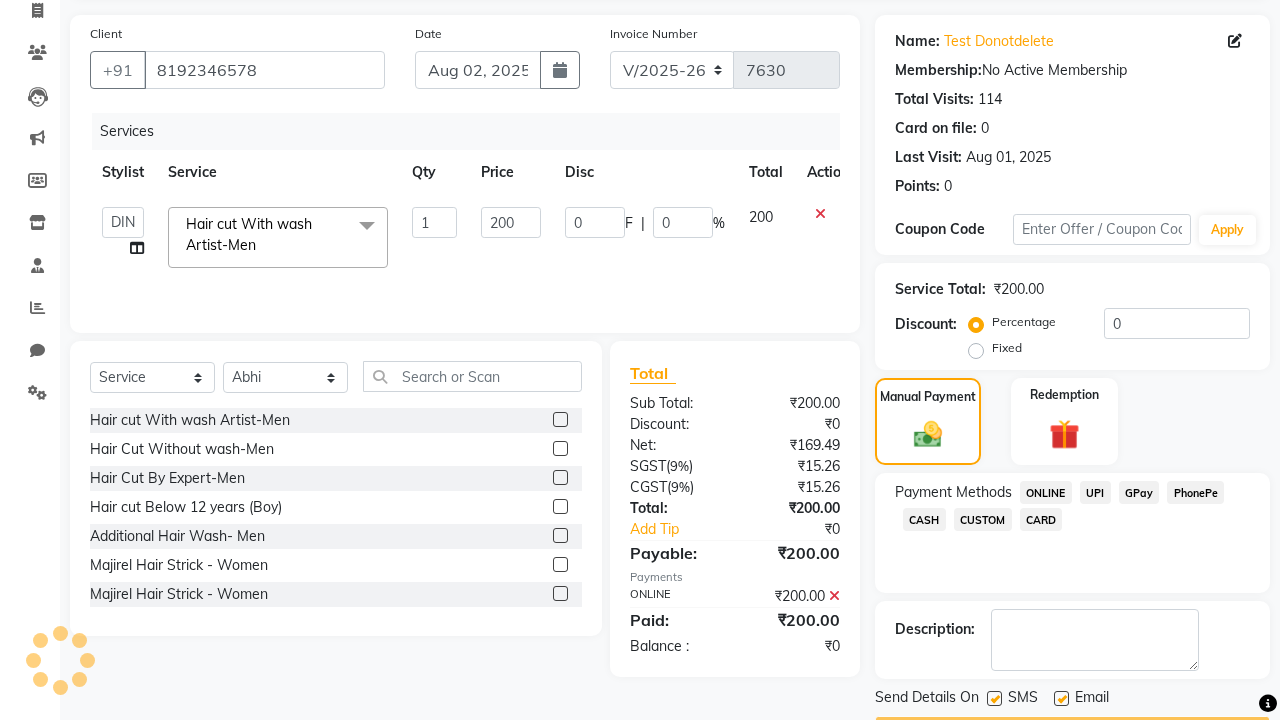 scroll, scrollTop: 162, scrollLeft: 0, axis: vertical 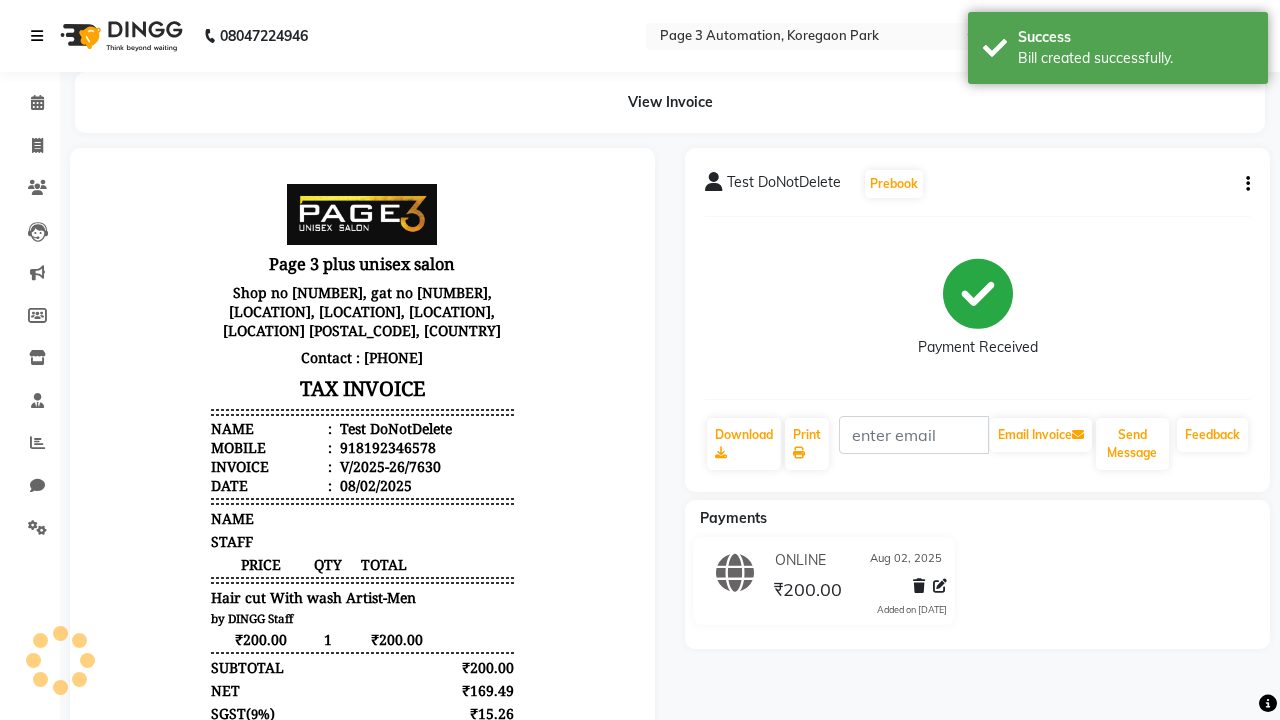 click on "Bill created successfully." at bounding box center [1135, 58] 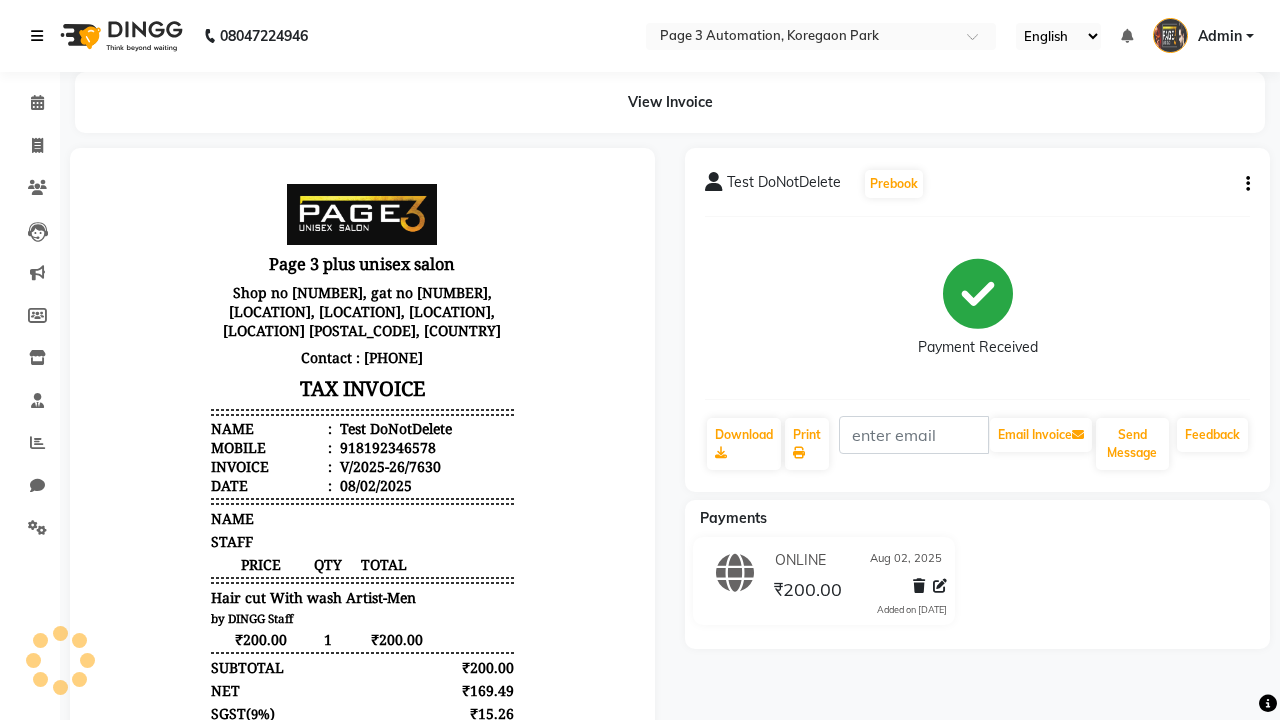 click at bounding box center [37, 36] 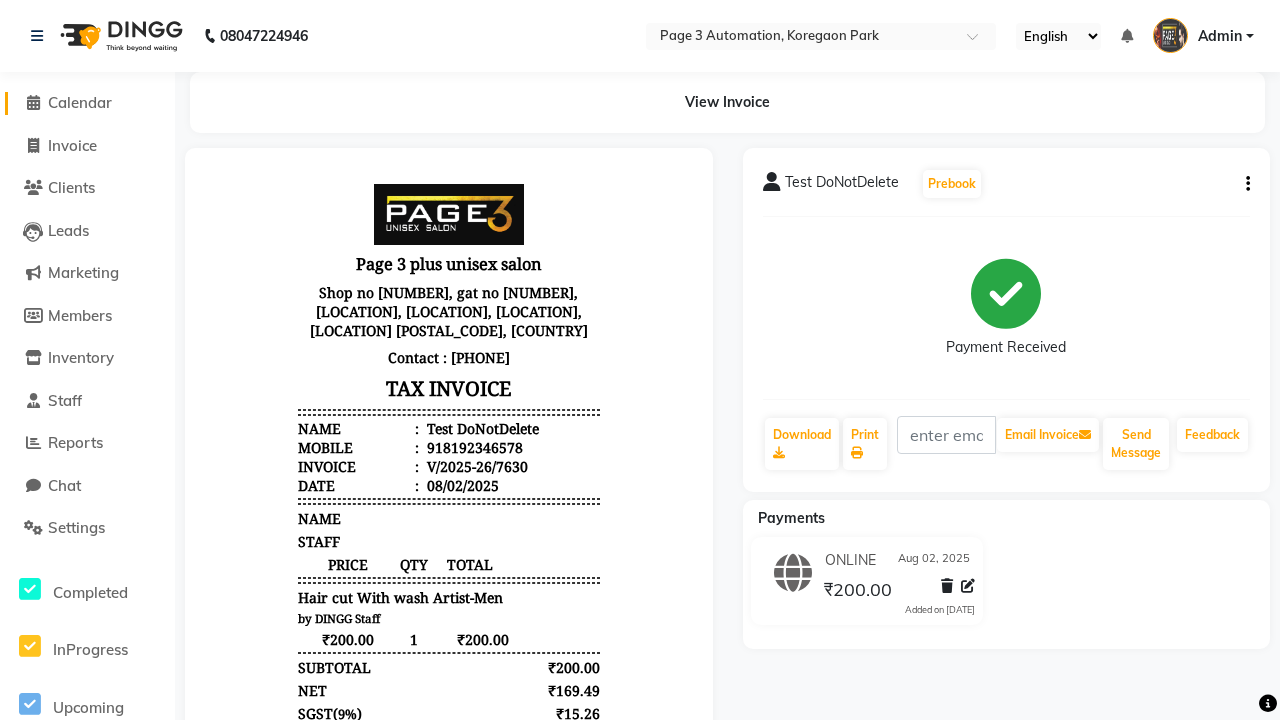 click on "Calendar" 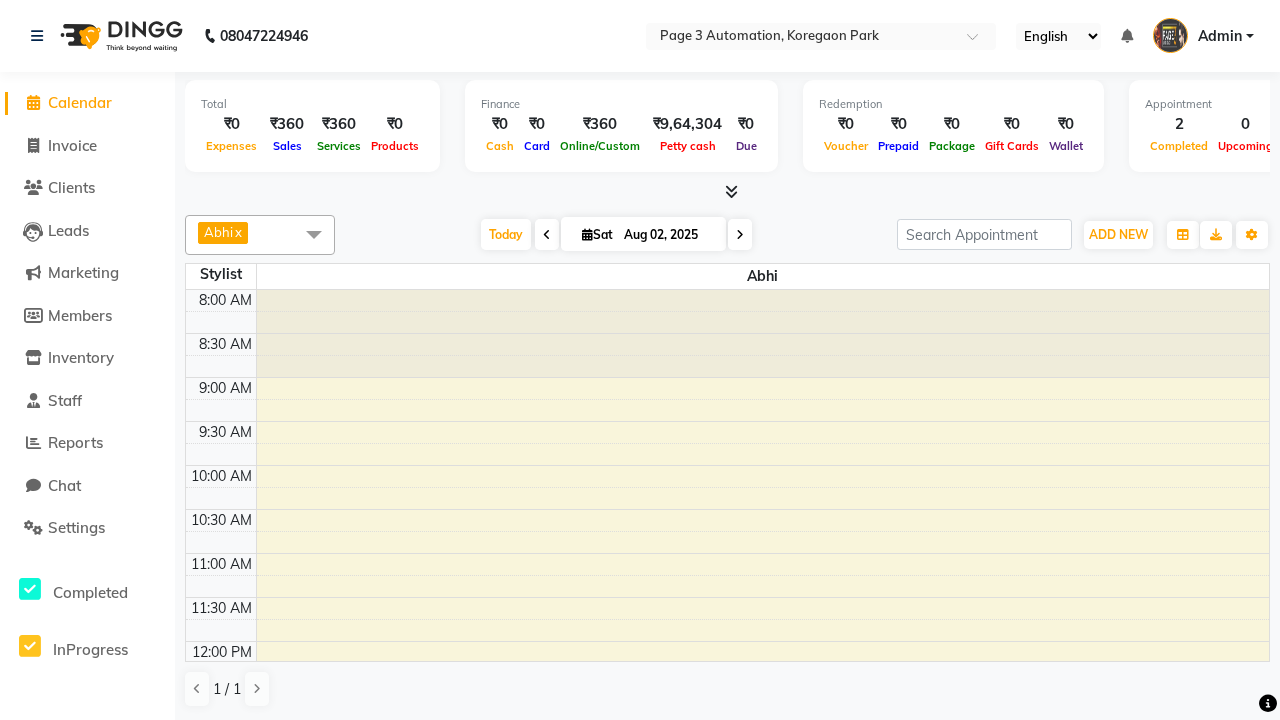 click at bounding box center [314, 234] 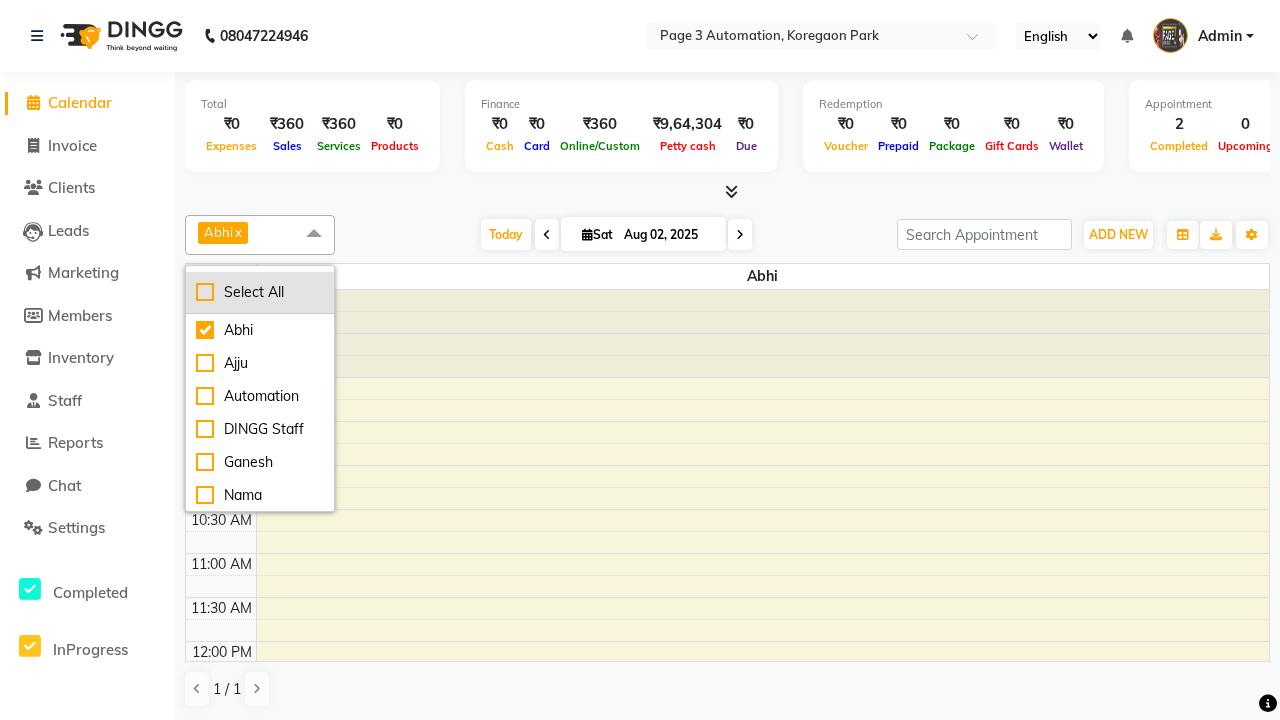 click on "Select All" at bounding box center [260, 292] 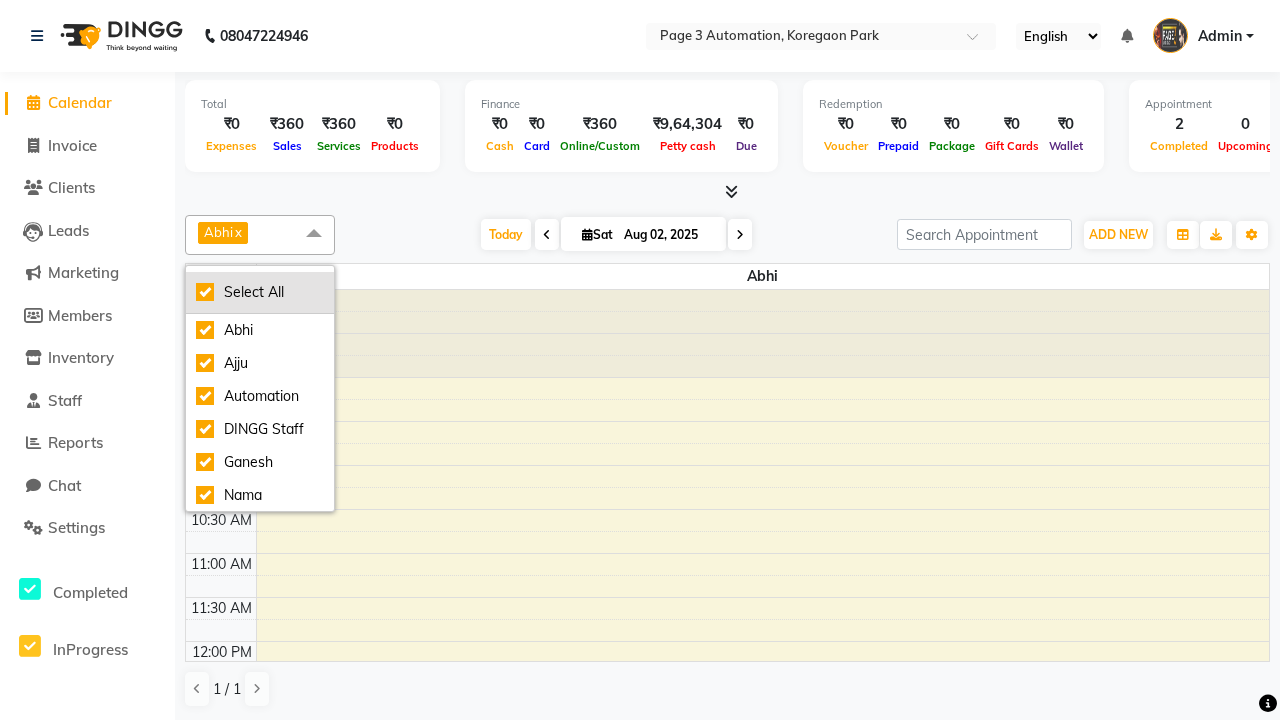 checkbox on "true" 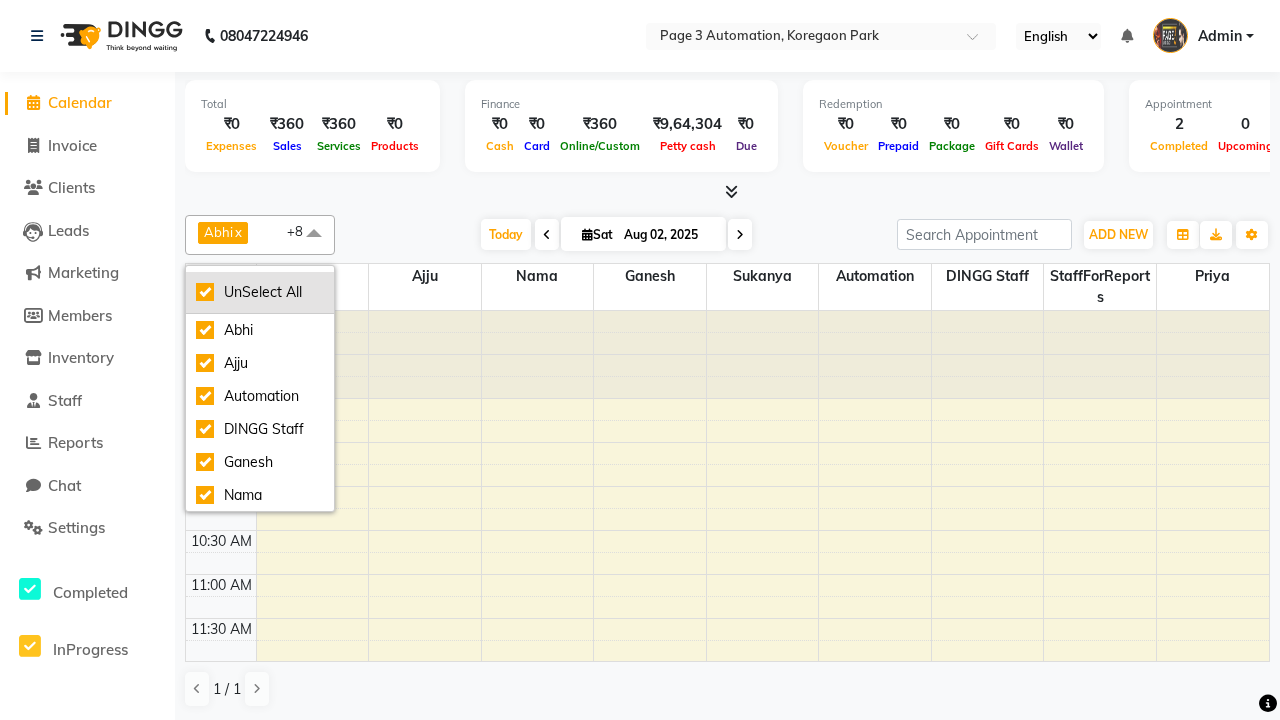 click on "UnSelect All" at bounding box center (260, 292) 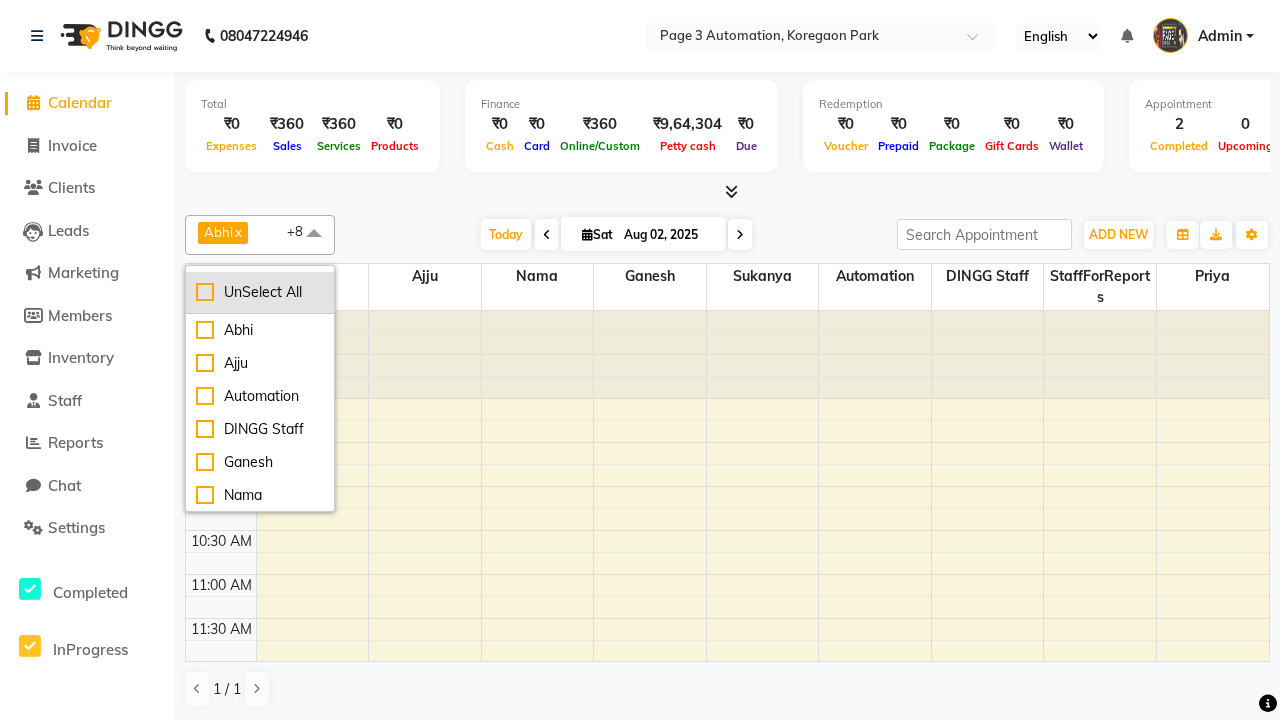 checkbox on "false" 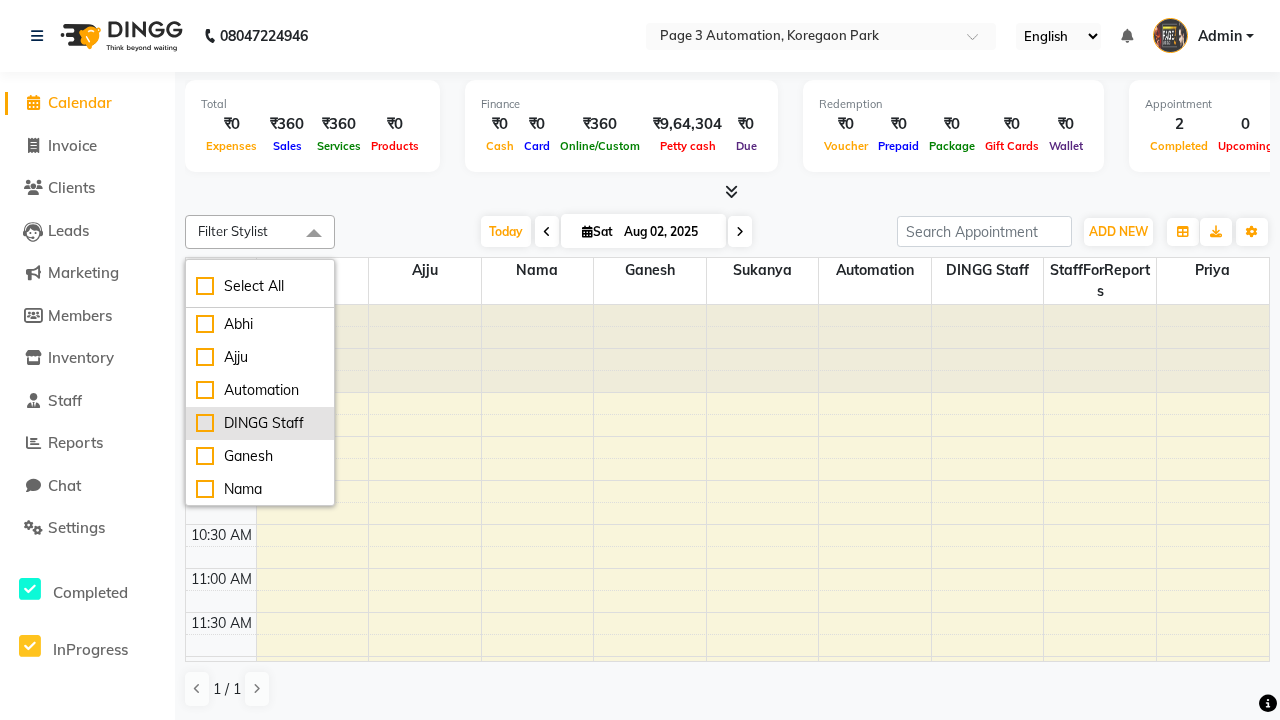 click on "DINGG Staff" at bounding box center (260, 423) 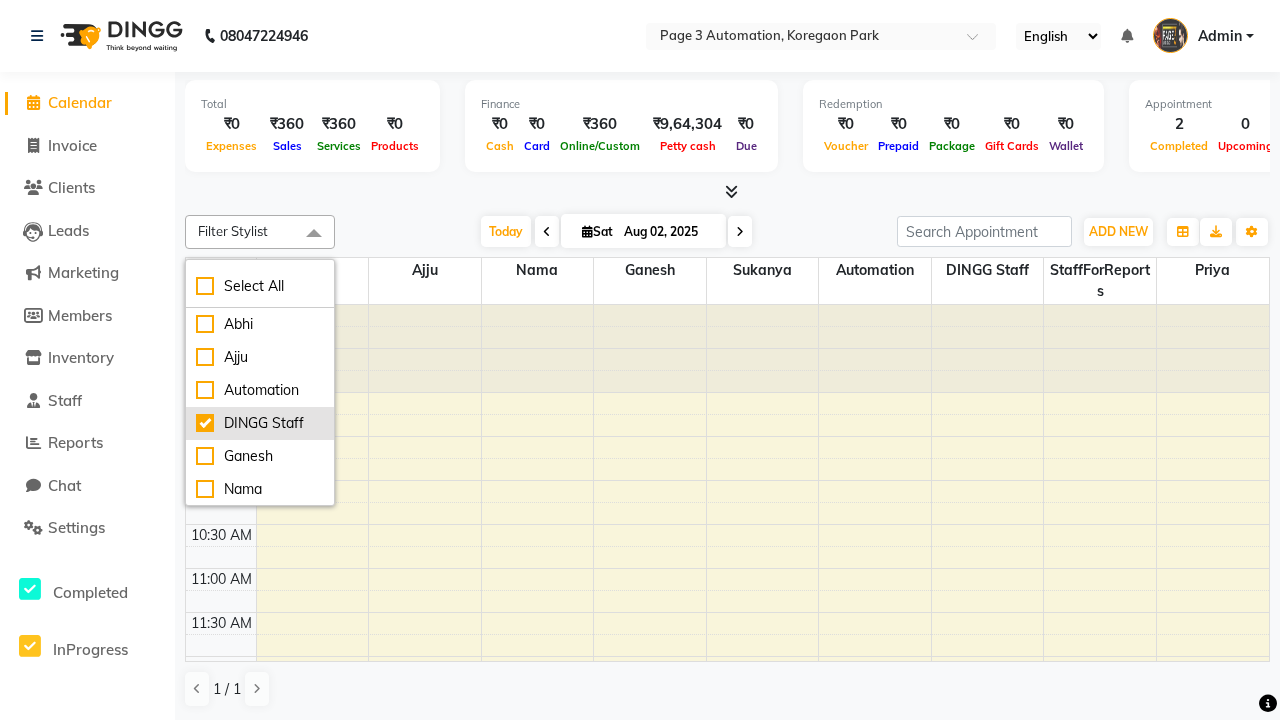 checkbox on "true" 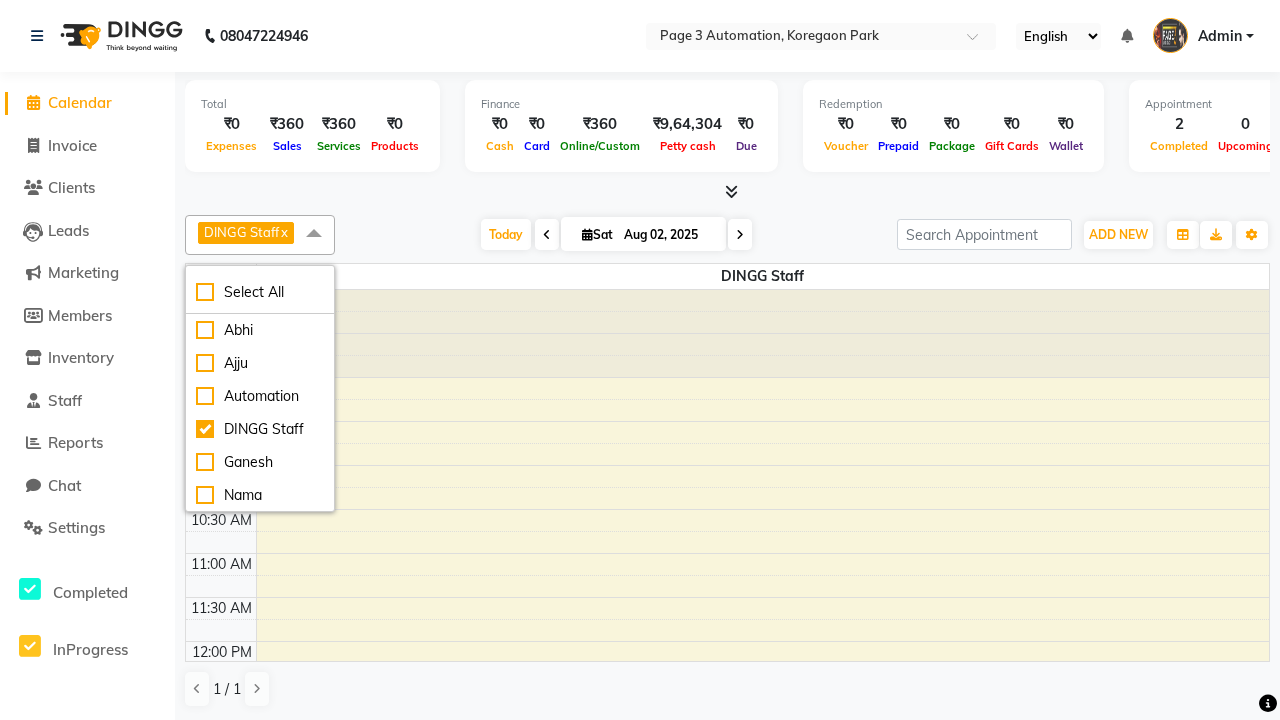 click at bounding box center [314, 234] 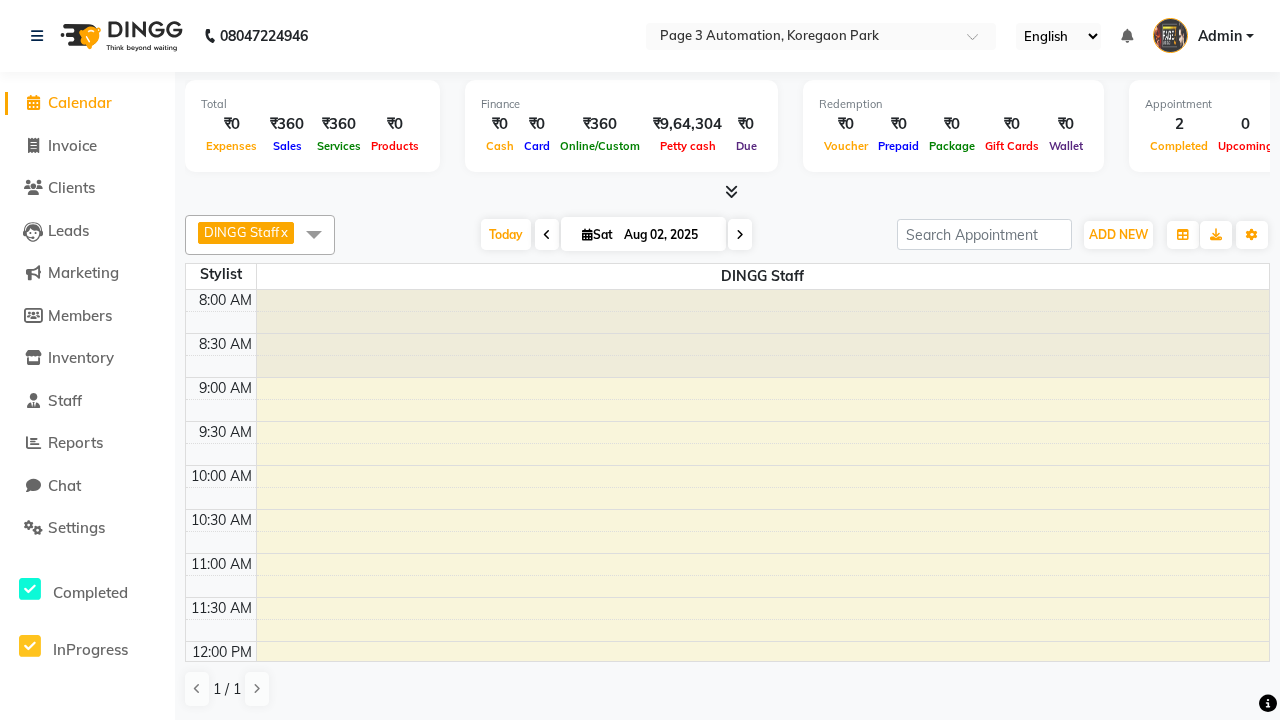click on "Test DoNotDelete, TK10, 02:15 PM-03:00 PM, Hair cut With wash Artist-Men" at bounding box center [751, 872] 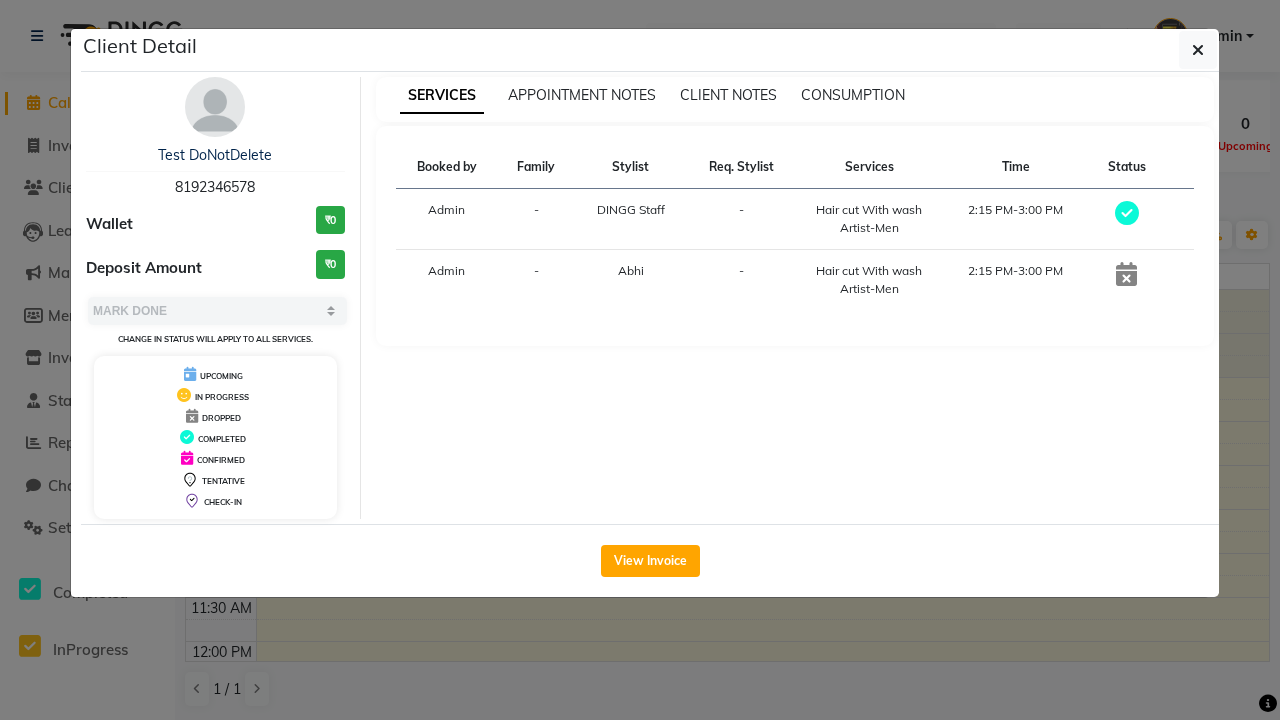 scroll, scrollTop: 397, scrollLeft: 0, axis: vertical 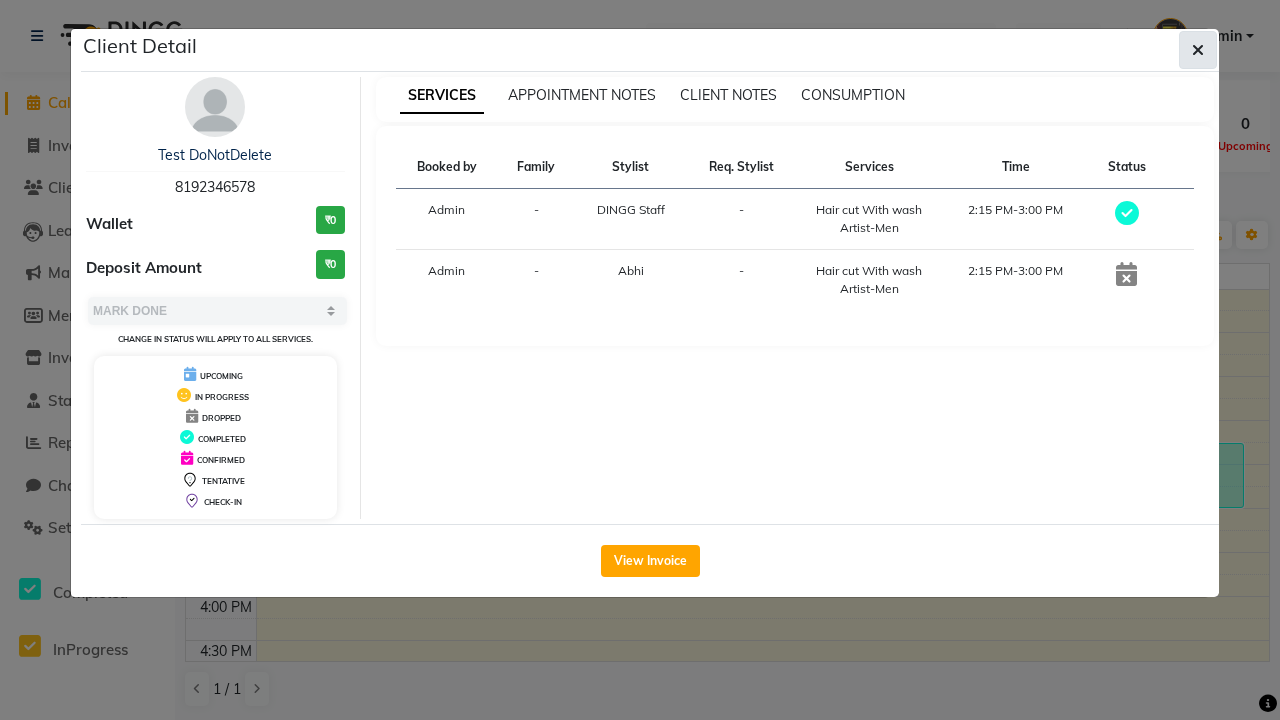 click 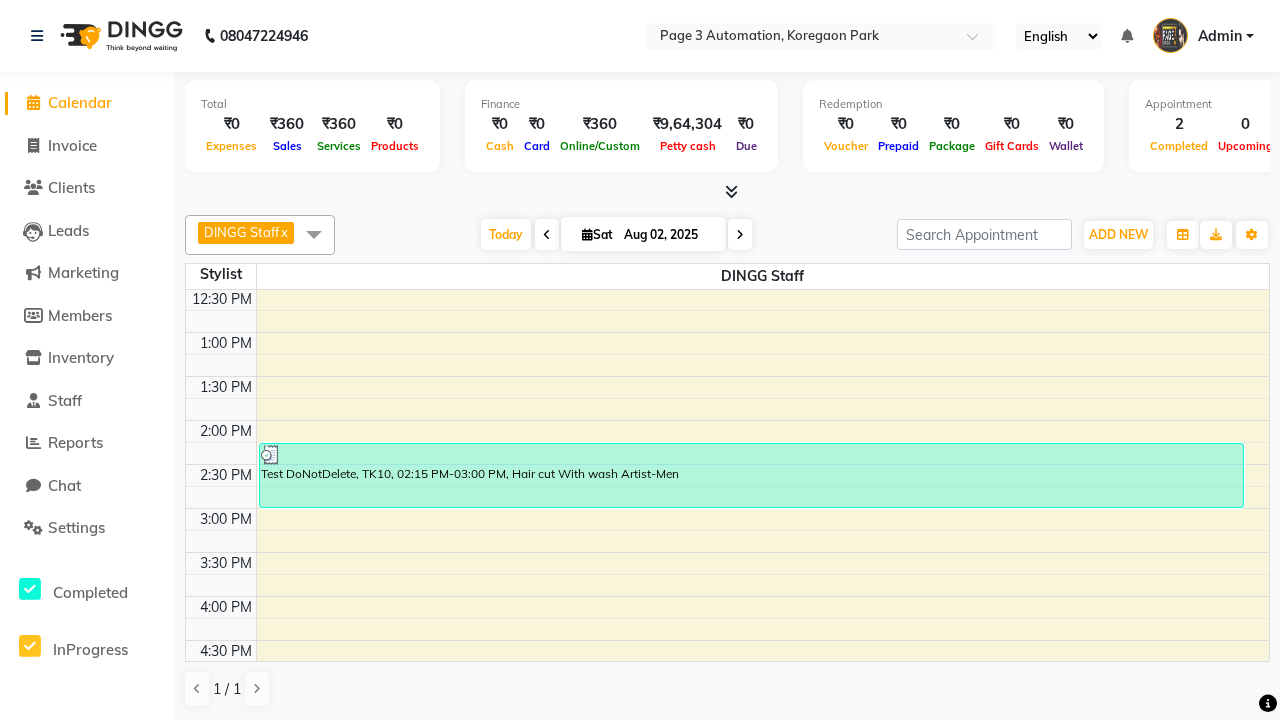 click at bounding box center [314, 234] 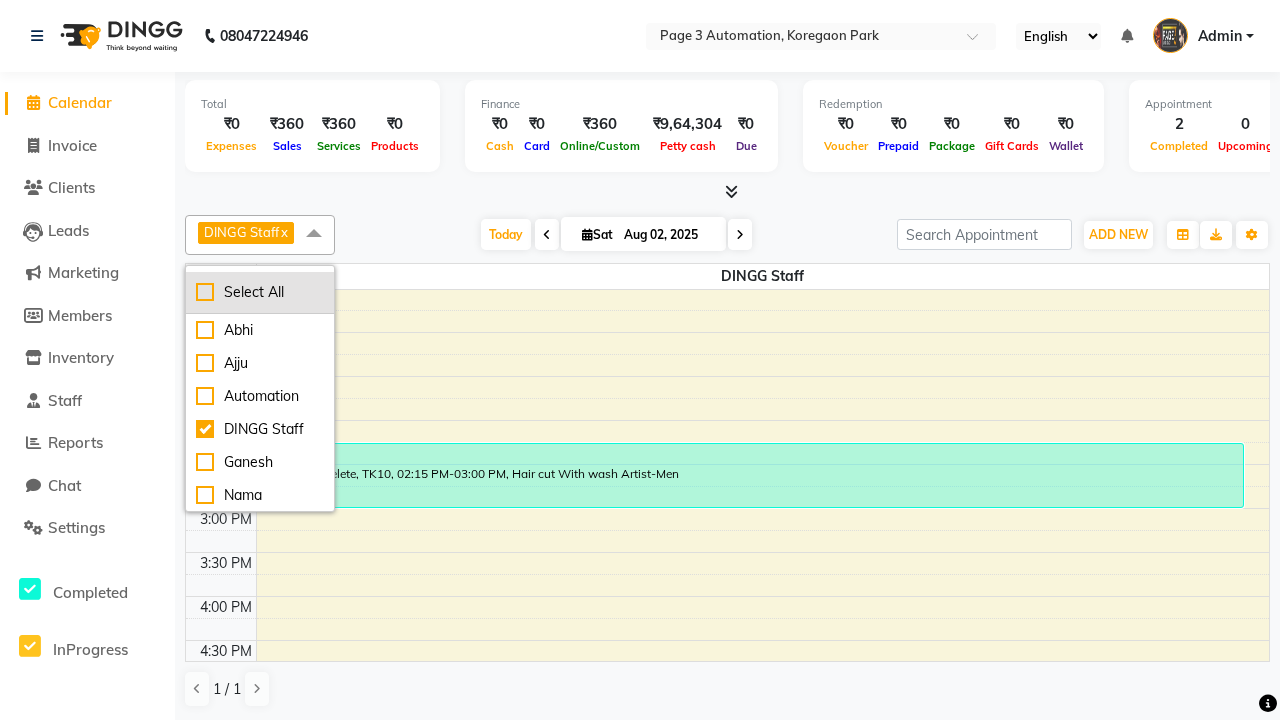 click on "Select All" at bounding box center [260, 292] 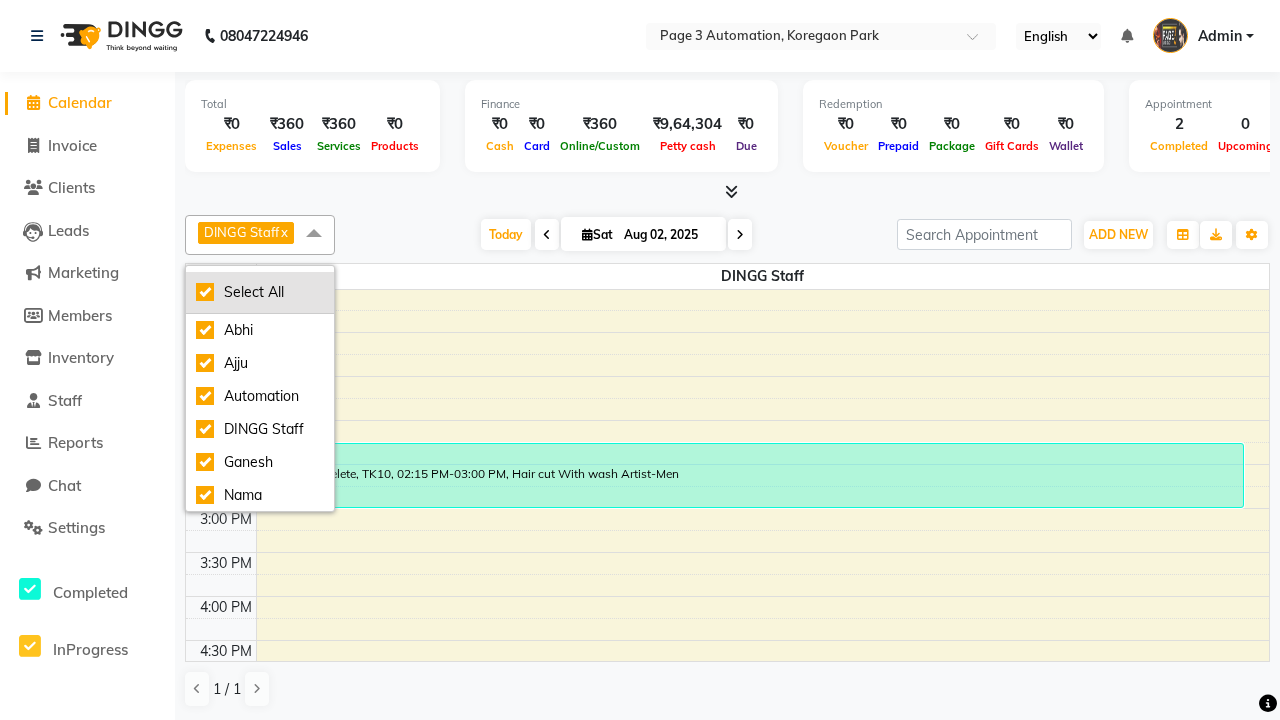checkbox on "true" 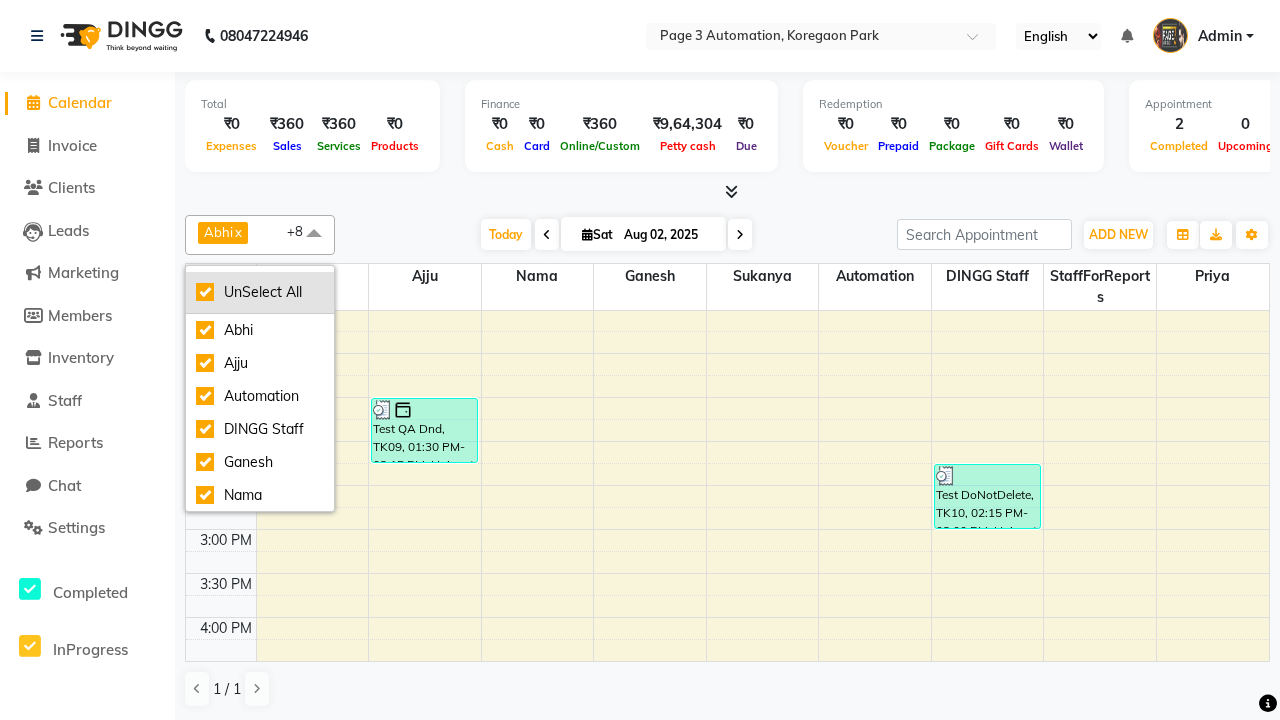 click on "UnSelect All" at bounding box center [260, 292] 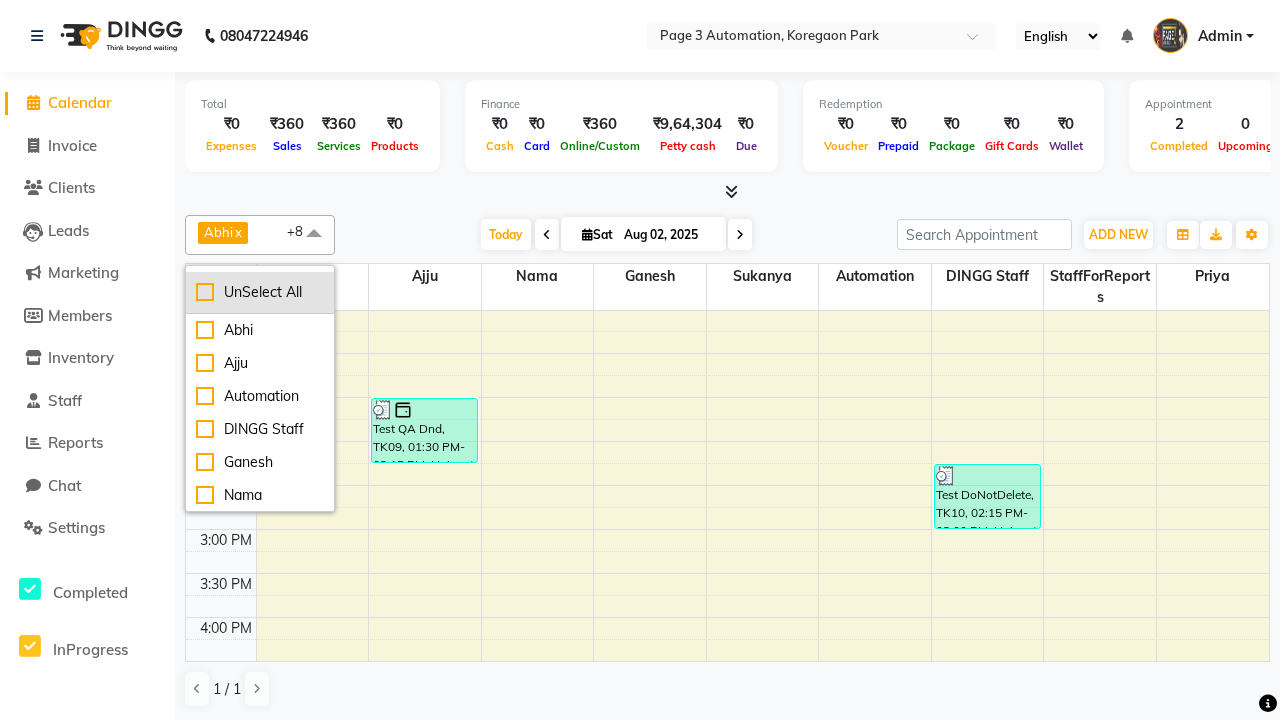checkbox on "false" 